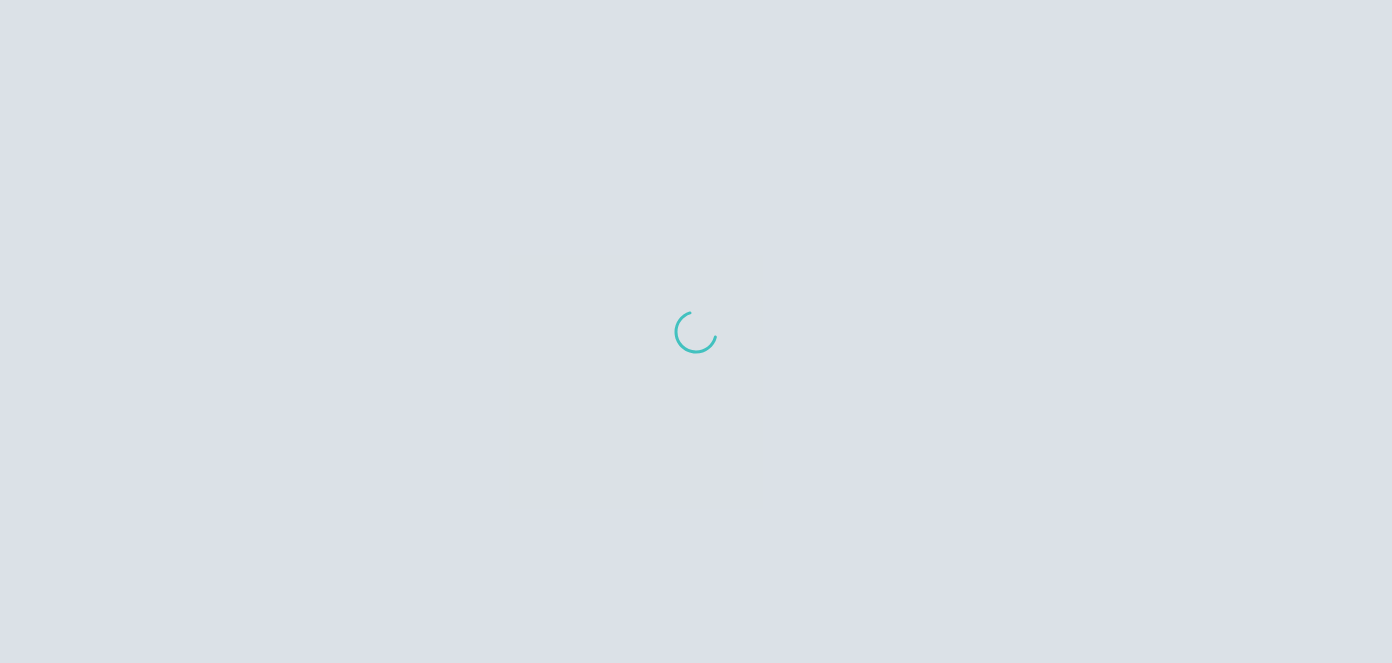 scroll, scrollTop: 0, scrollLeft: 0, axis: both 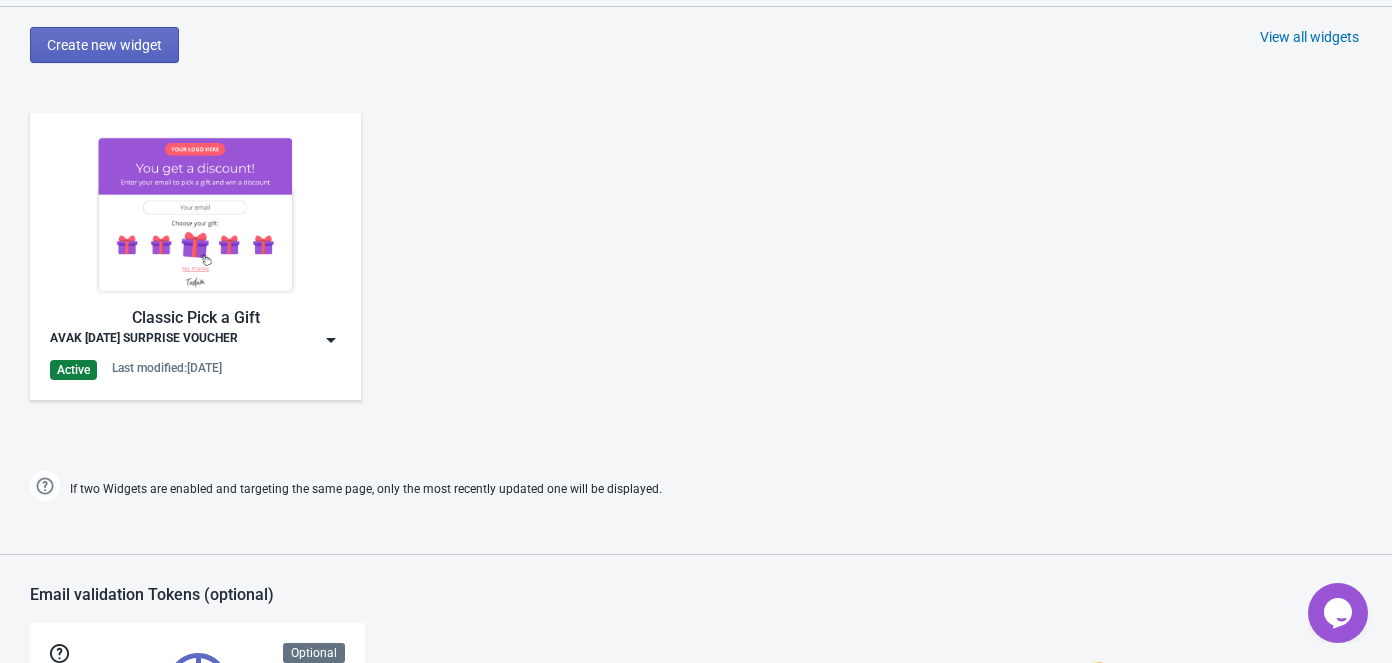 click at bounding box center [195, 214] 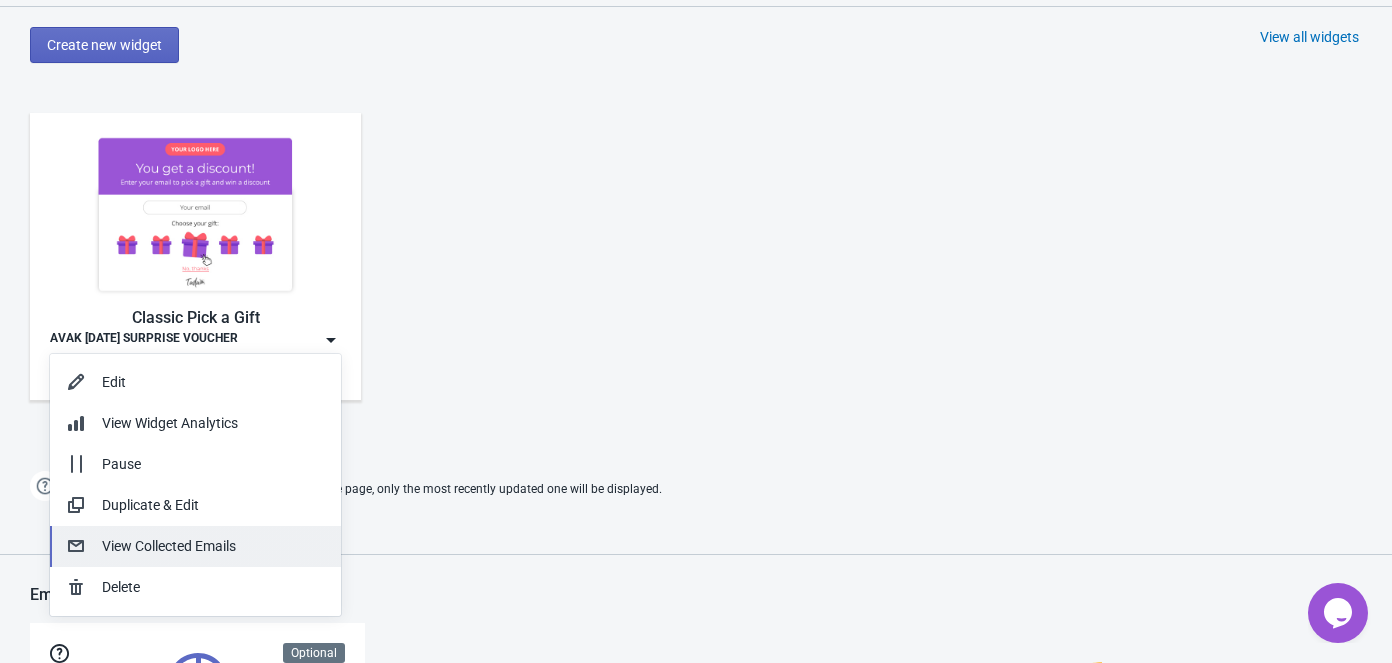 click on "View Collected Emails" at bounding box center (213, 546) 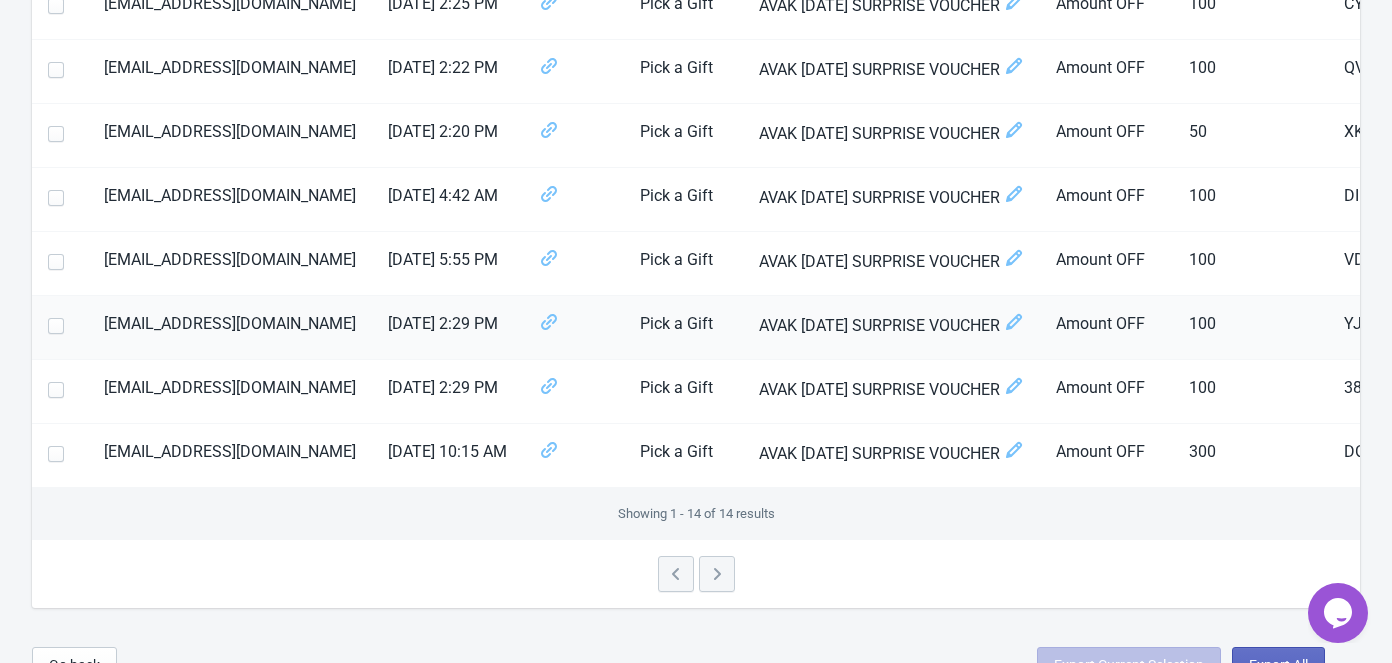 scroll, scrollTop: 734, scrollLeft: 0, axis: vertical 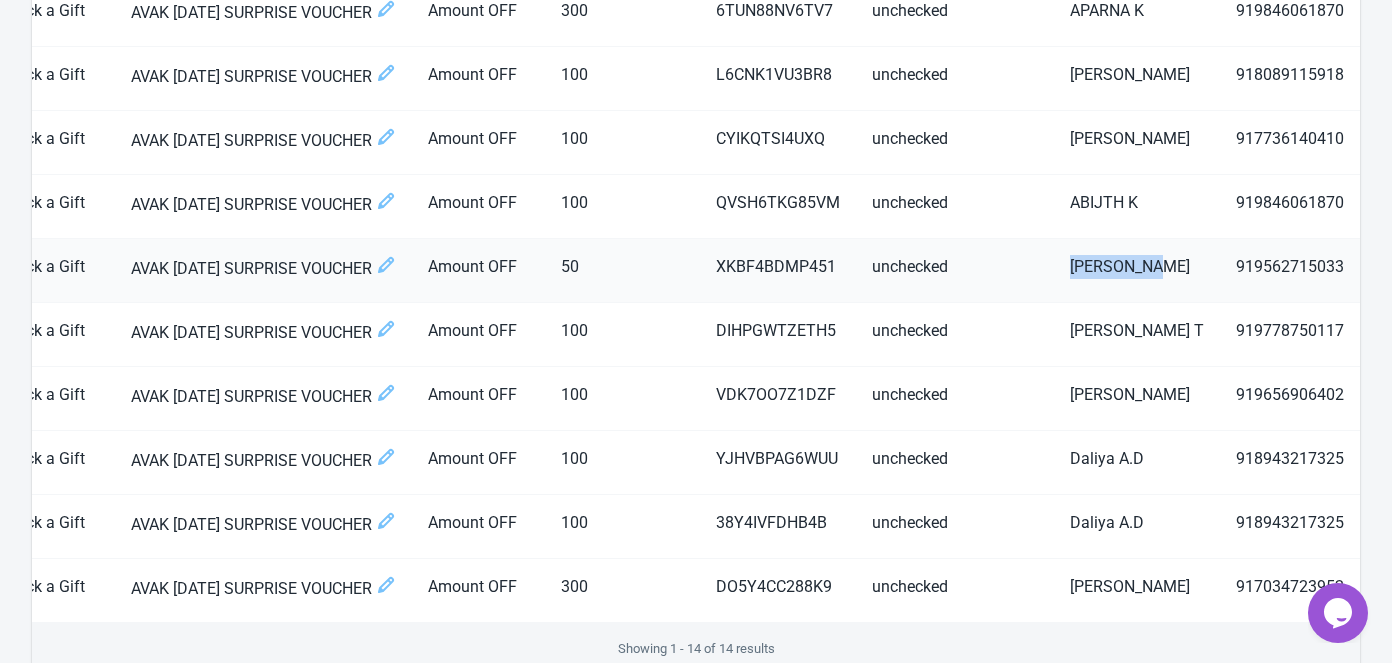 drag, startPoint x: 1073, startPoint y: 261, endPoint x: 1161, endPoint y: 273, distance: 88.814415 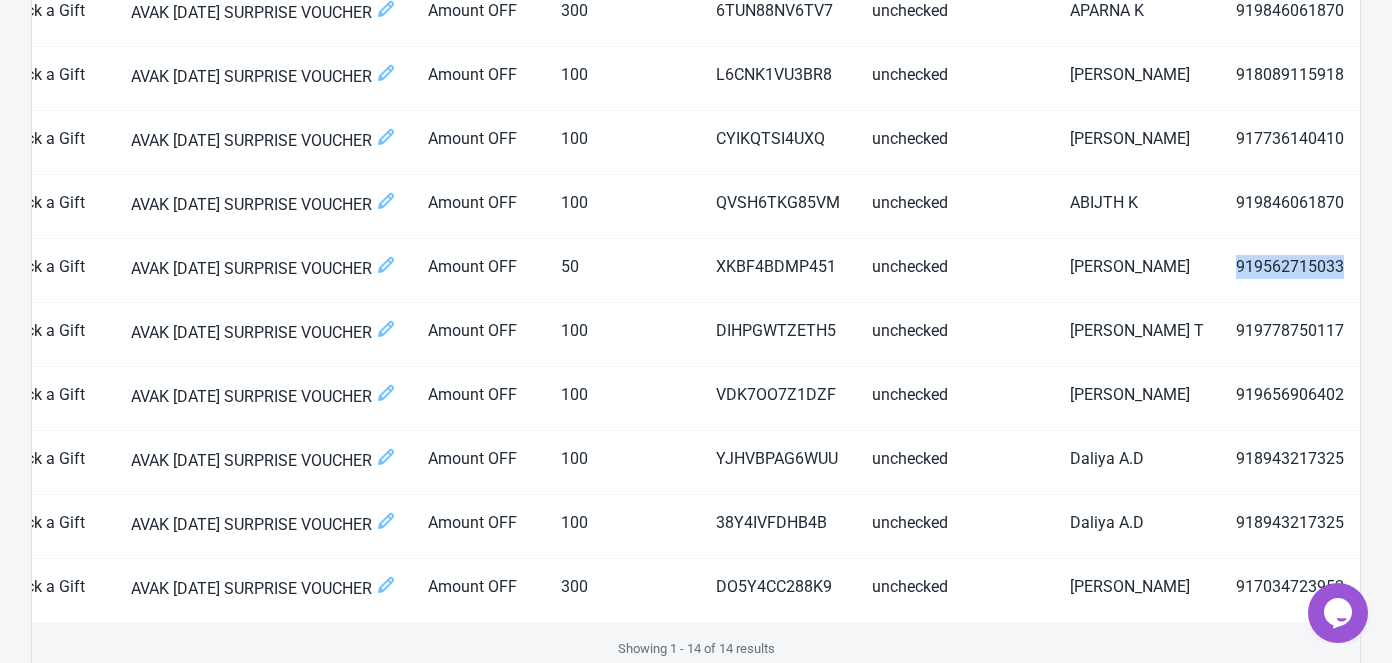 scroll, scrollTop: 0, scrollLeft: 641, axis: horizontal 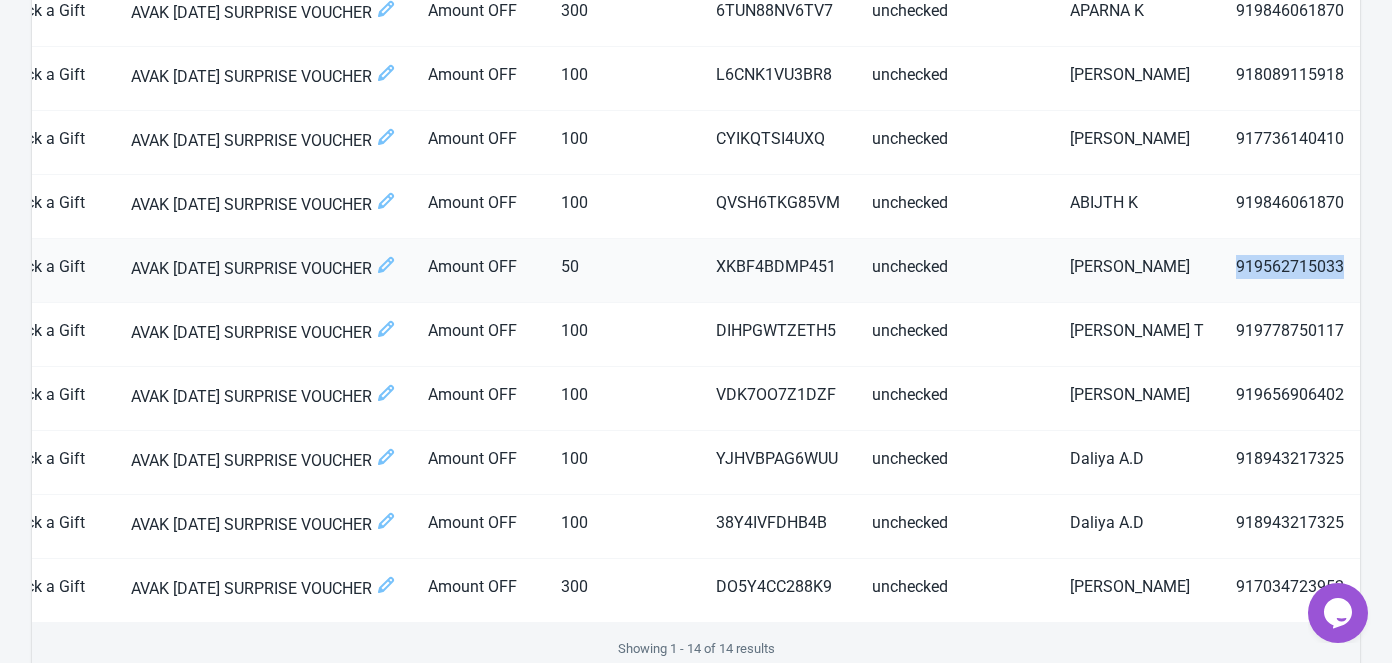 drag, startPoint x: 1235, startPoint y: 264, endPoint x: 1348, endPoint y: 263, distance: 113.004425 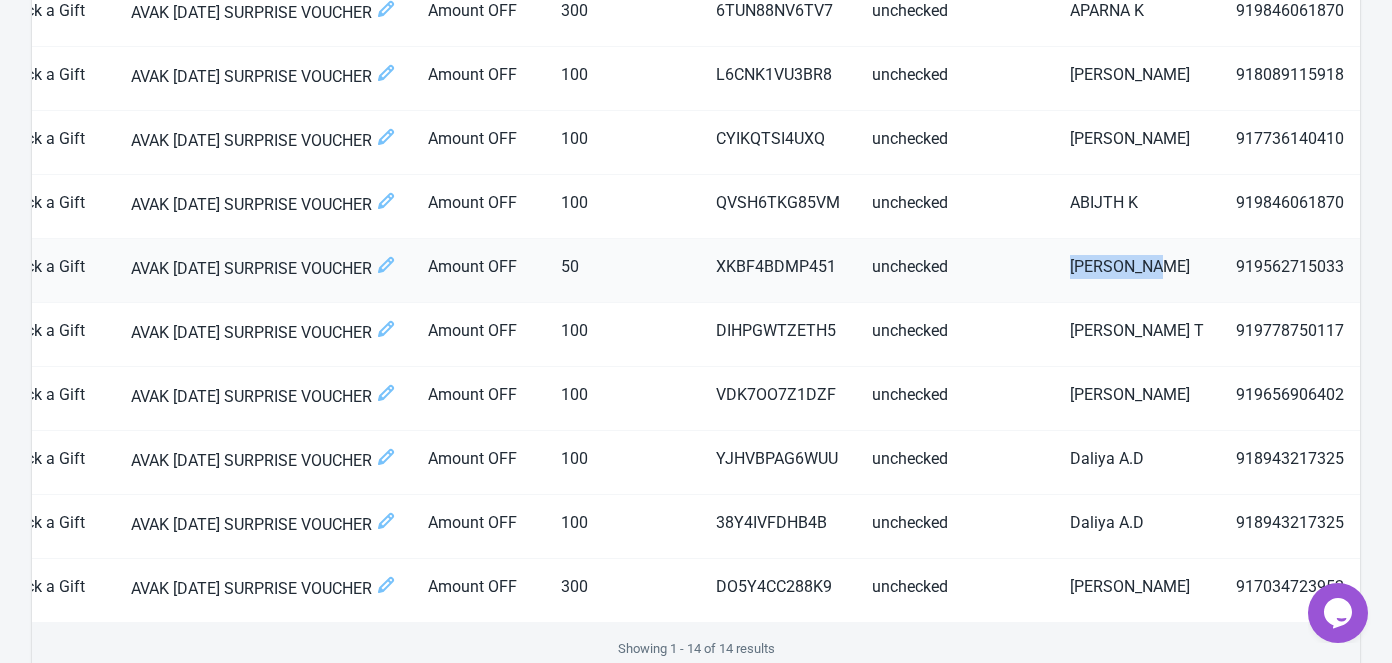 drag, startPoint x: 1071, startPoint y: 267, endPoint x: 1149, endPoint y: 267, distance: 78 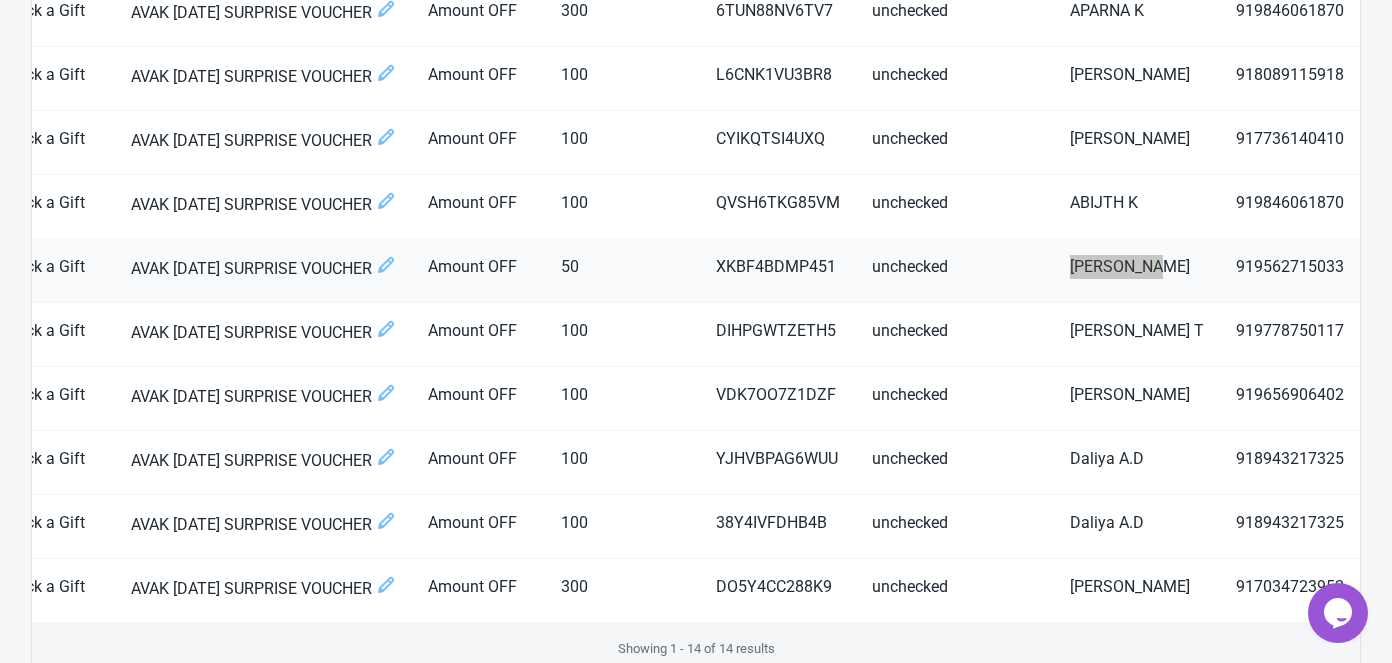 scroll, scrollTop: 0, scrollLeft: 640, axis: horizontal 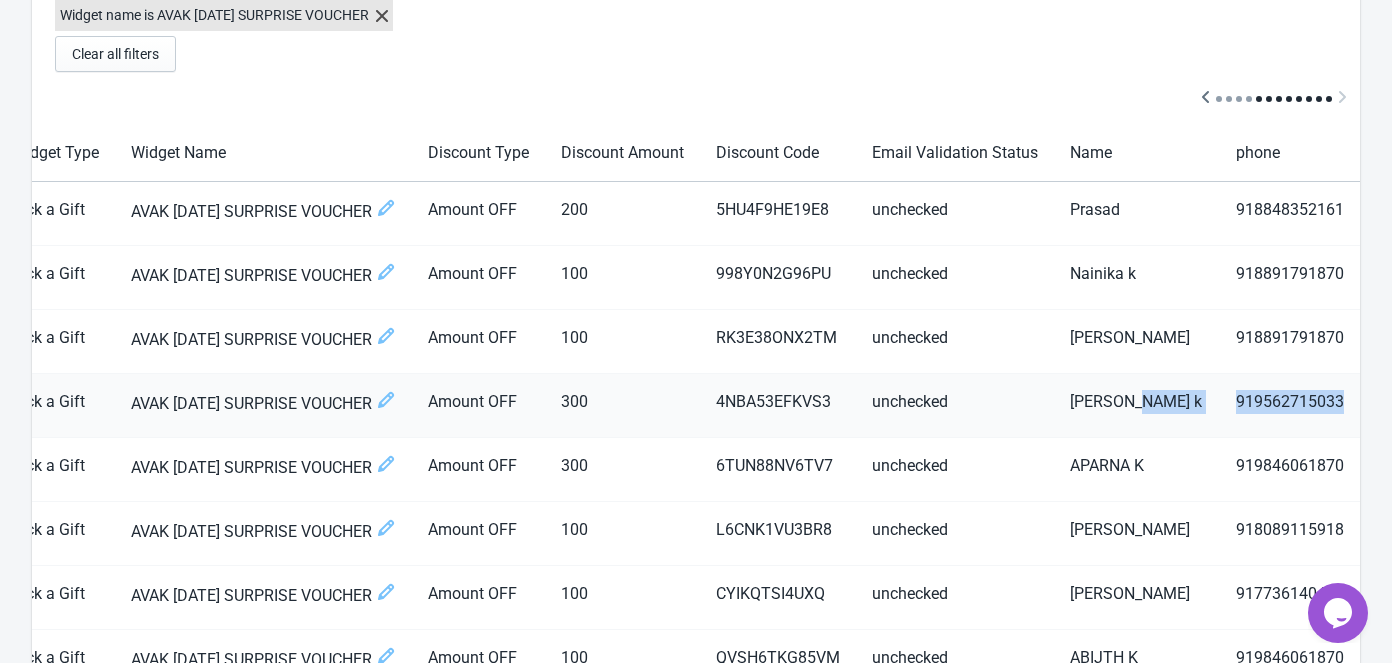 drag, startPoint x: 1072, startPoint y: 399, endPoint x: 1344, endPoint y: 403, distance: 272.02942 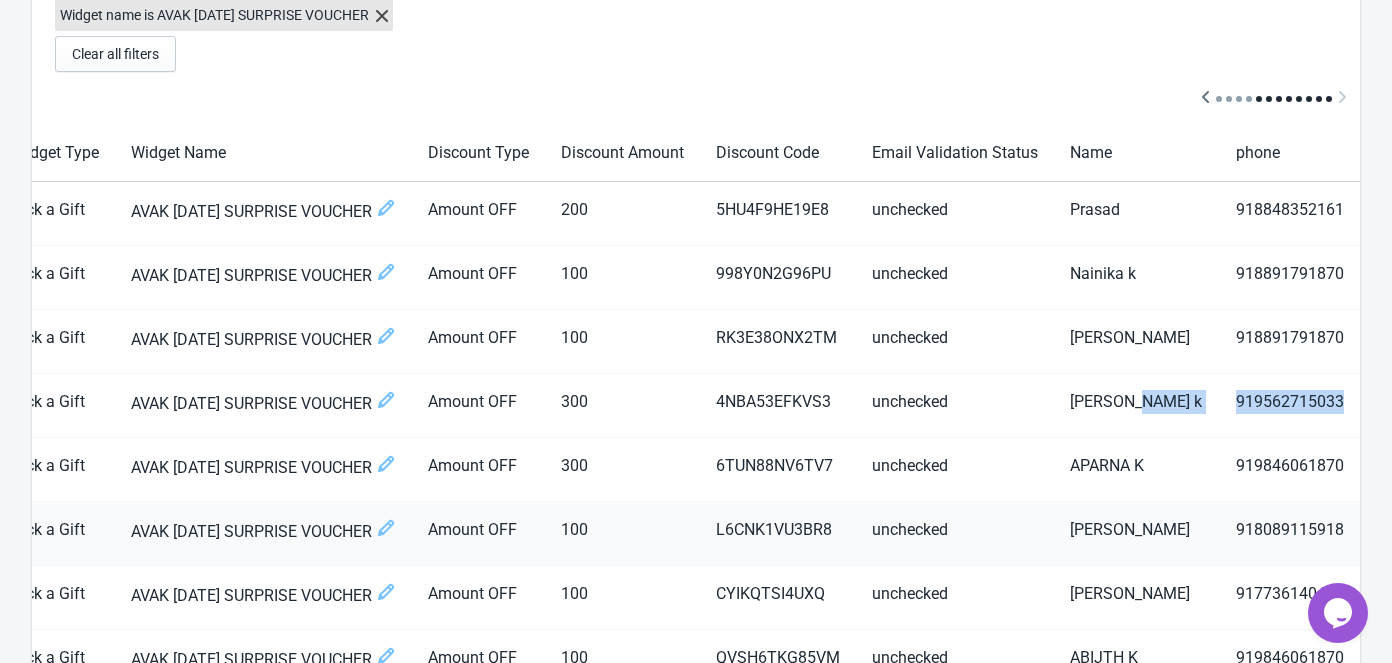 scroll, scrollTop: 0, scrollLeft: 640, axis: horizontal 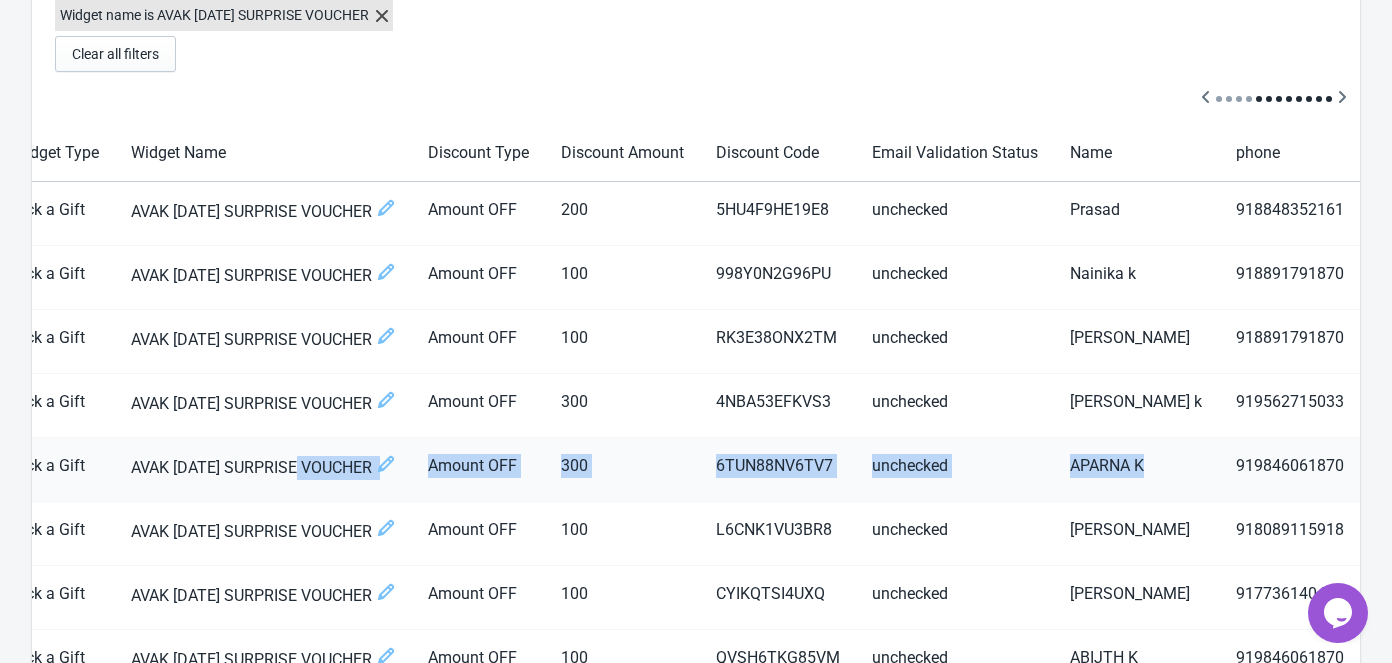 drag, startPoint x: 1145, startPoint y: 464, endPoint x: 274, endPoint y: 461, distance: 871.0052 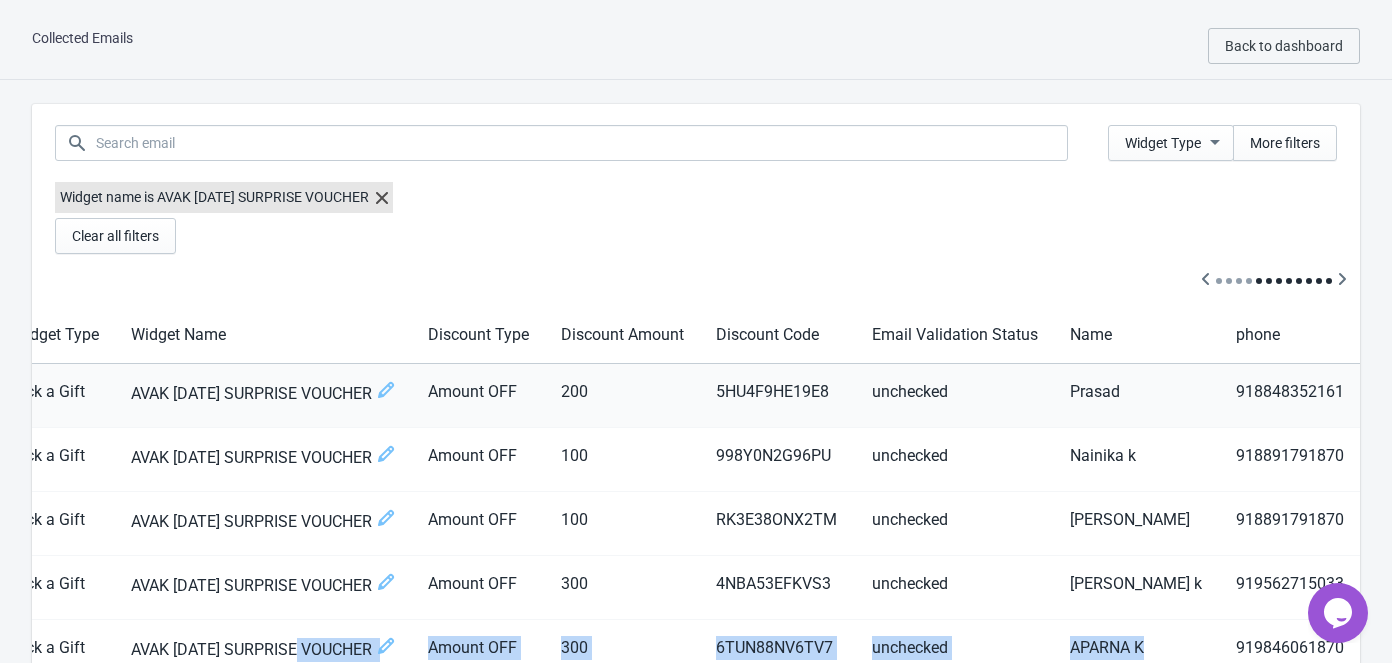 scroll, scrollTop: 98, scrollLeft: 0, axis: vertical 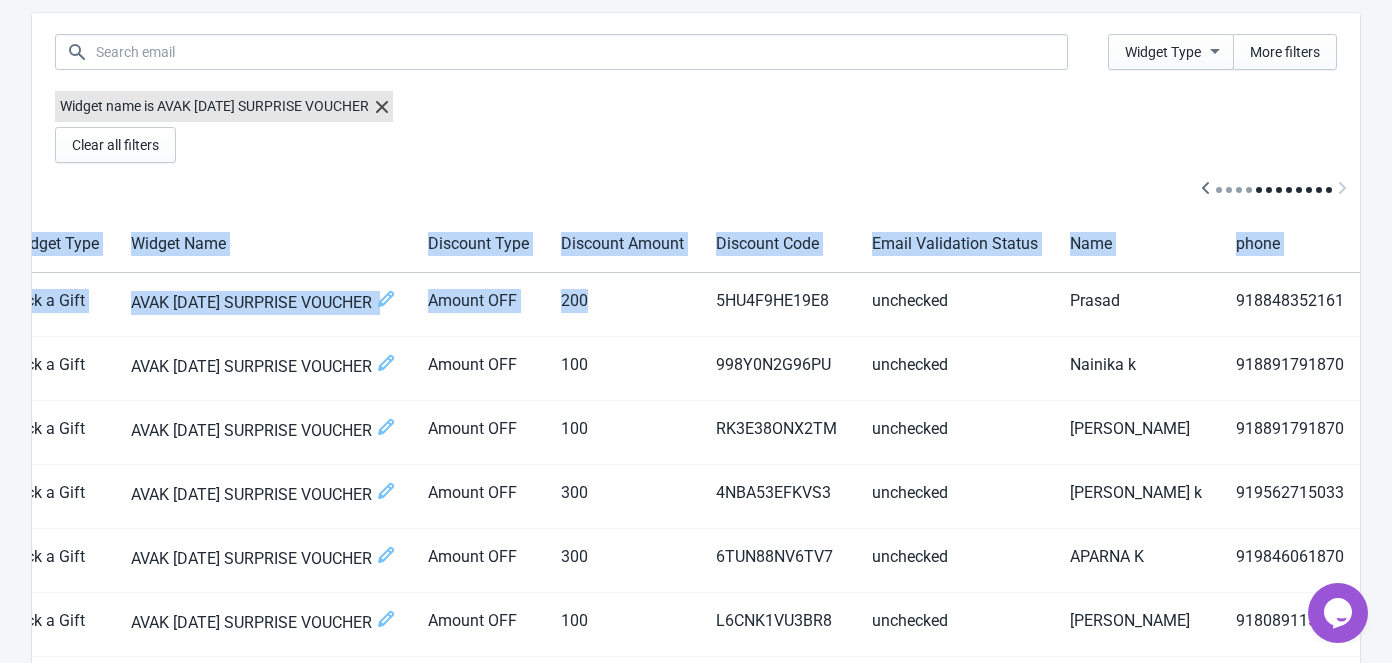 drag, startPoint x: 588, startPoint y: 296, endPoint x: 1384, endPoint y: 318, distance: 796.30396 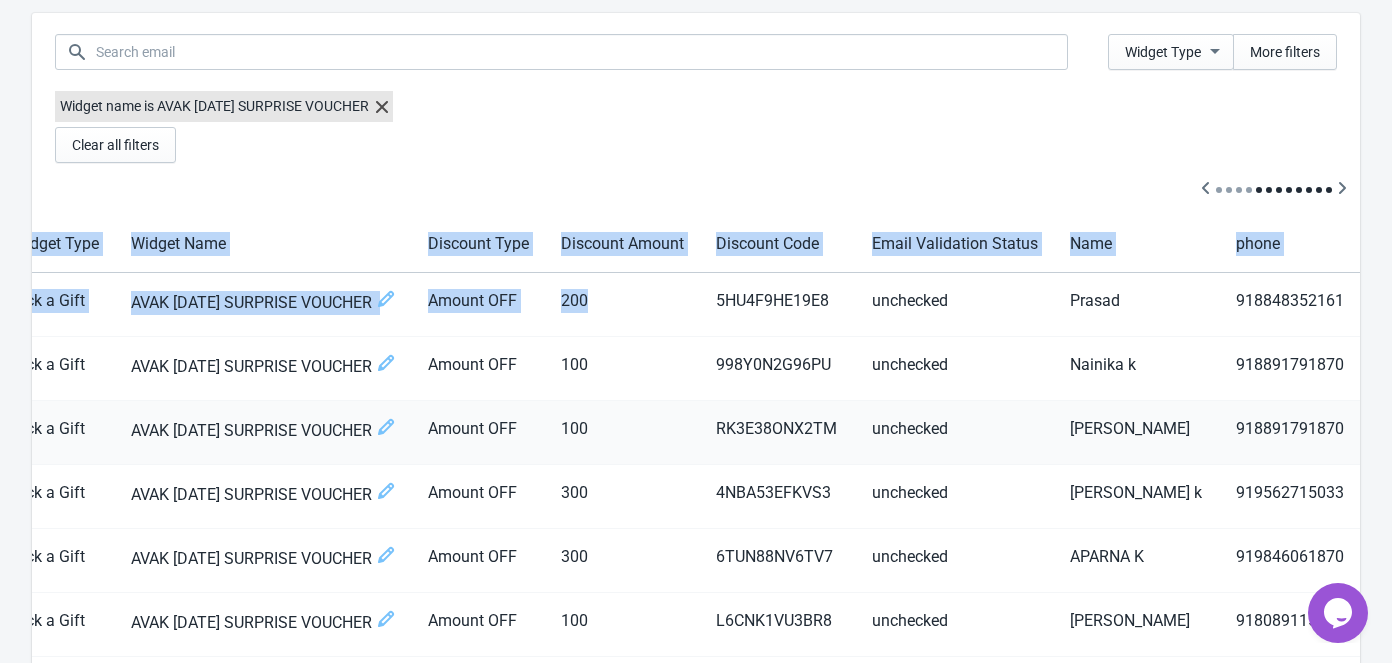scroll, scrollTop: 0, scrollLeft: 640, axis: horizontal 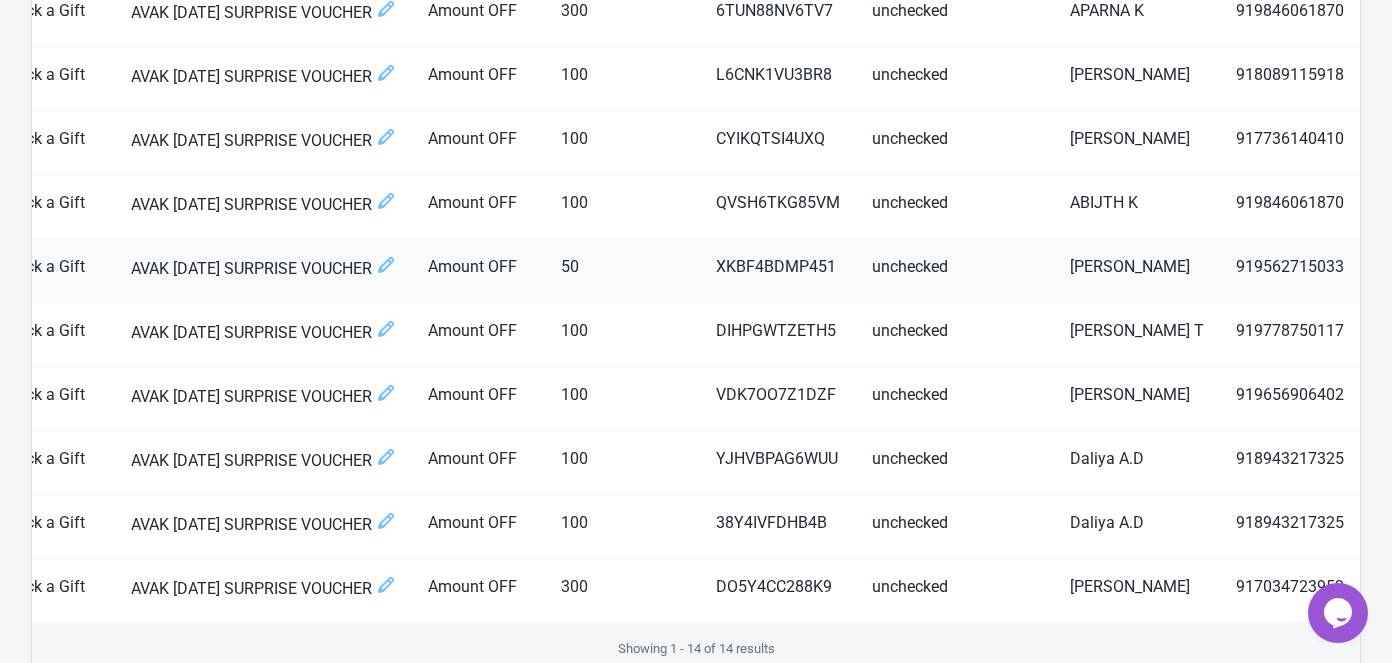 click on "[PERSON_NAME]" at bounding box center [1137, 271] 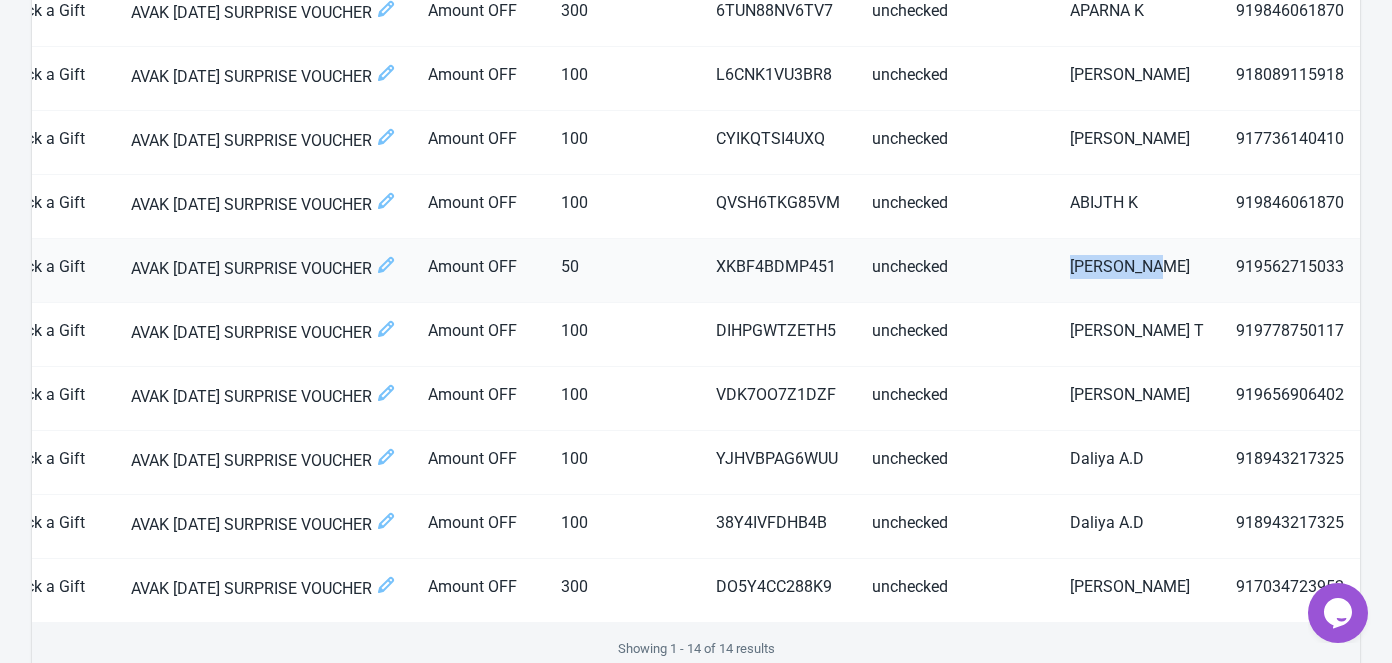 drag, startPoint x: 1074, startPoint y: 261, endPoint x: 1150, endPoint y: 263, distance: 76.02631 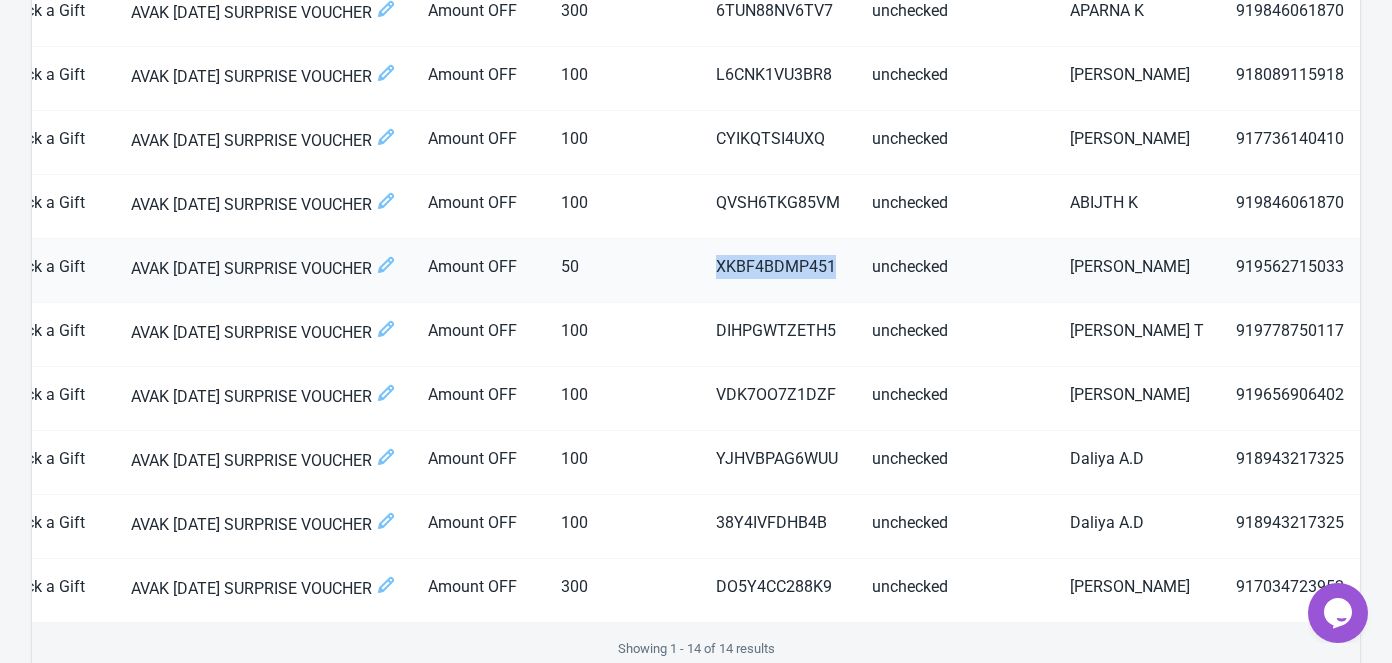 drag, startPoint x: 722, startPoint y: 262, endPoint x: 840, endPoint y: 260, distance: 118.016945 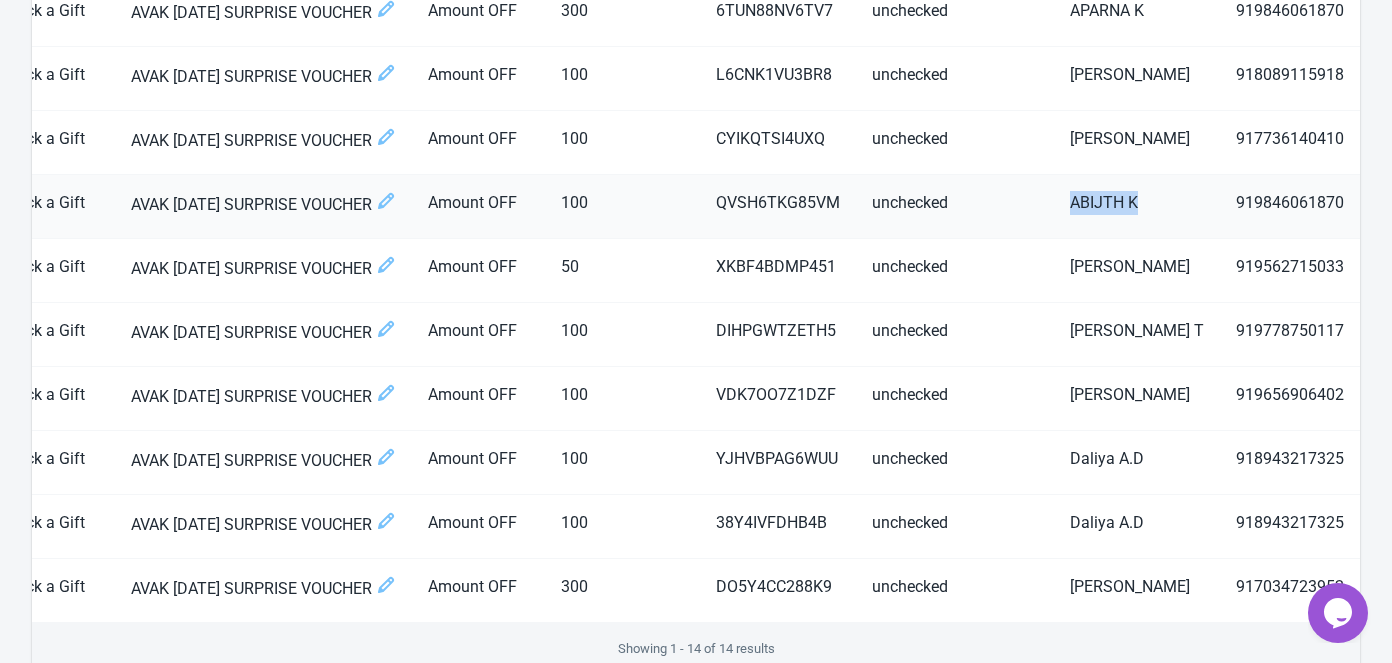 drag, startPoint x: 1069, startPoint y: 203, endPoint x: 1178, endPoint y: 201, distance: 109.01835 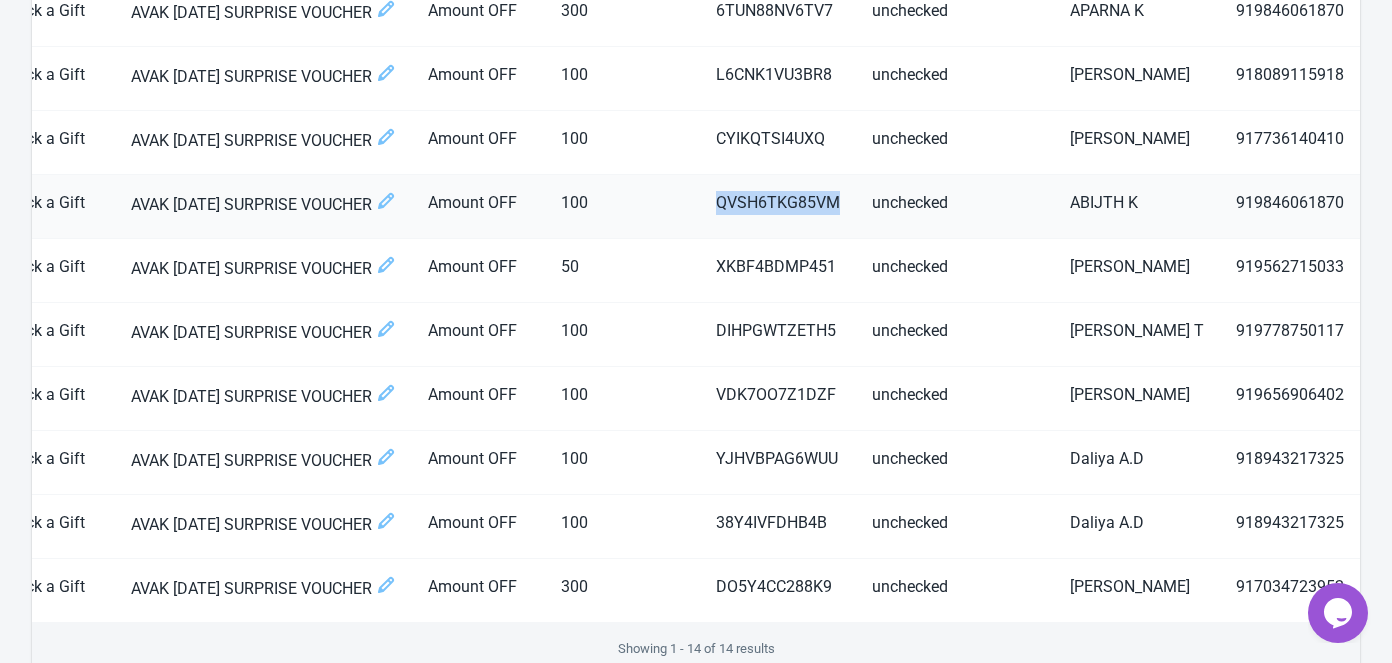 drag, startPoint x: 722, startPoint y: 200, endPoint x: 849, endPoint y: 198, distance: 127.01575 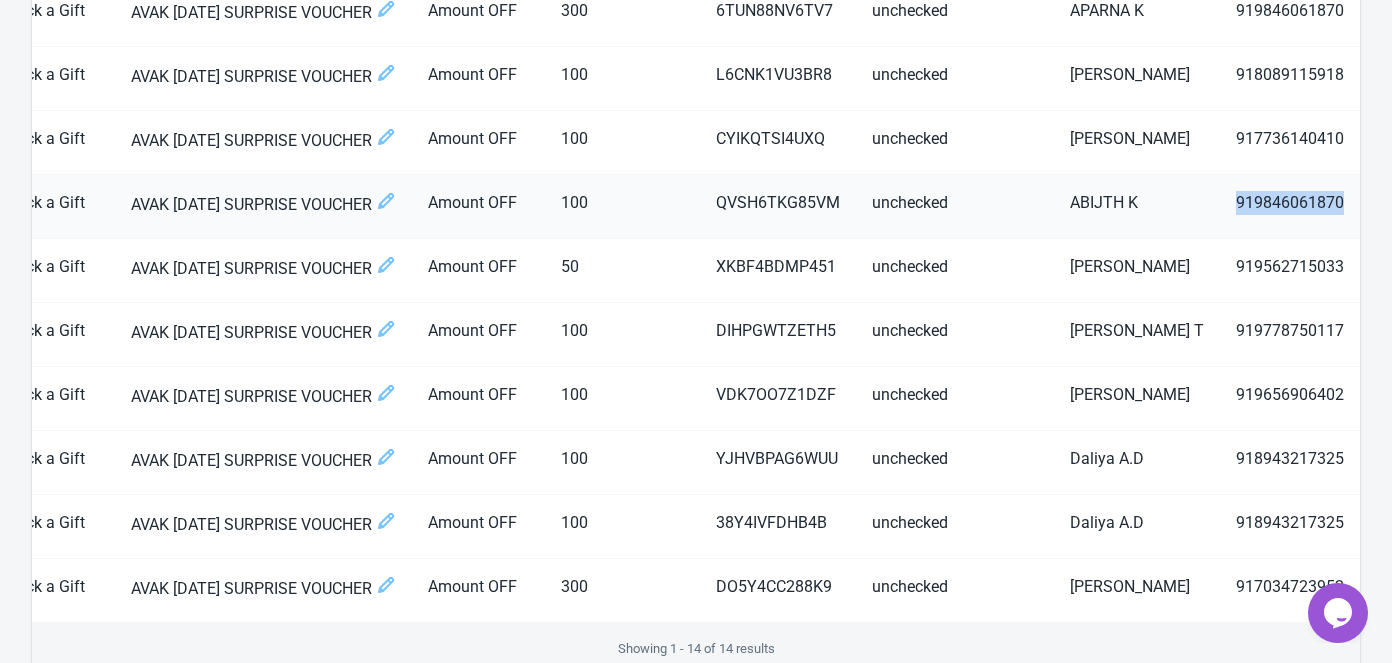 scroll, scrollTop: 0, scrollLeft: 641, axis: horizontal 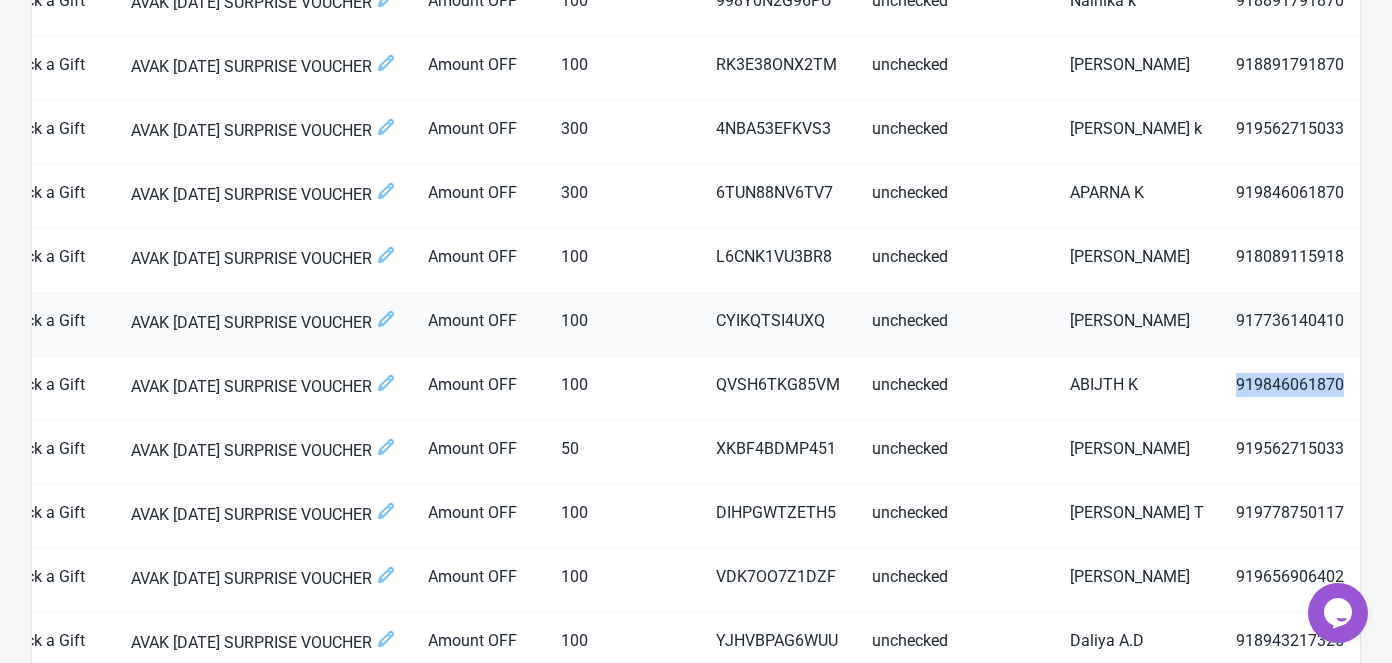 drag, startPoint x: 1073, startPoint y: 319, endPoint x: 1183, endPoint y: 322, distance: 110.0409 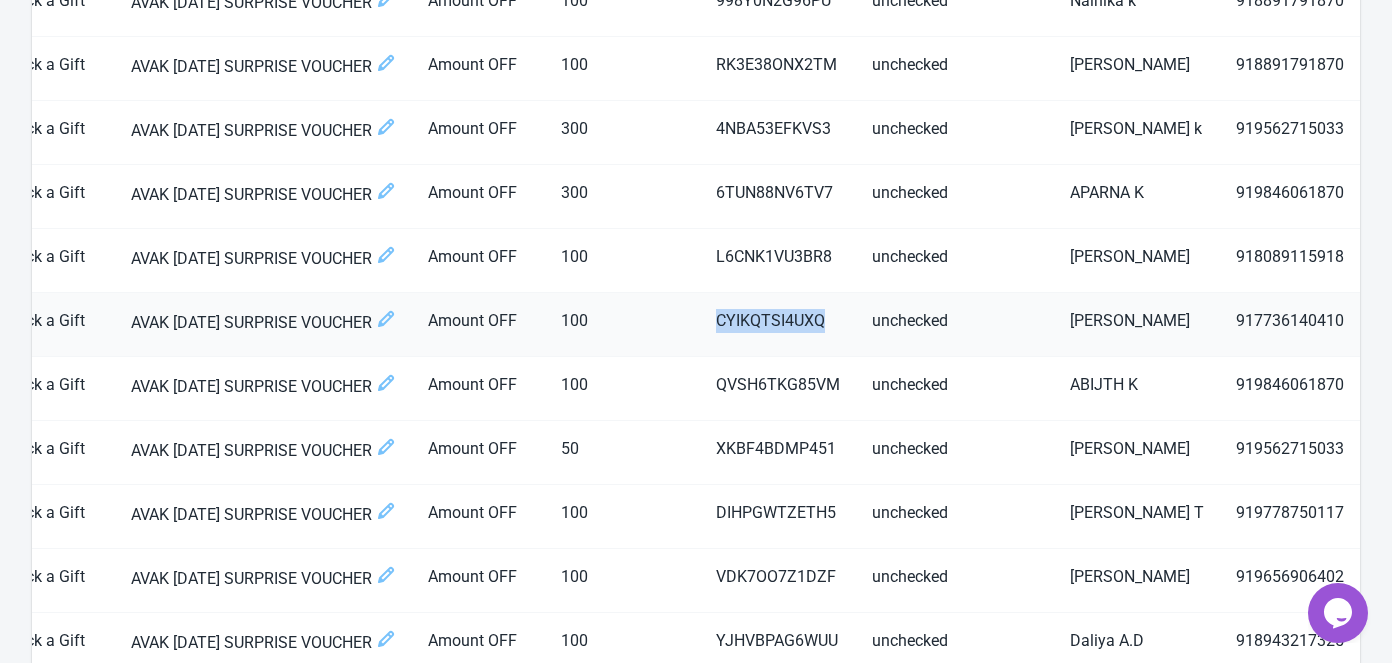 drag, startPoint x: 718, startPoint y: 317, endPoint x: 824, endPoint y: 317, distance: 106 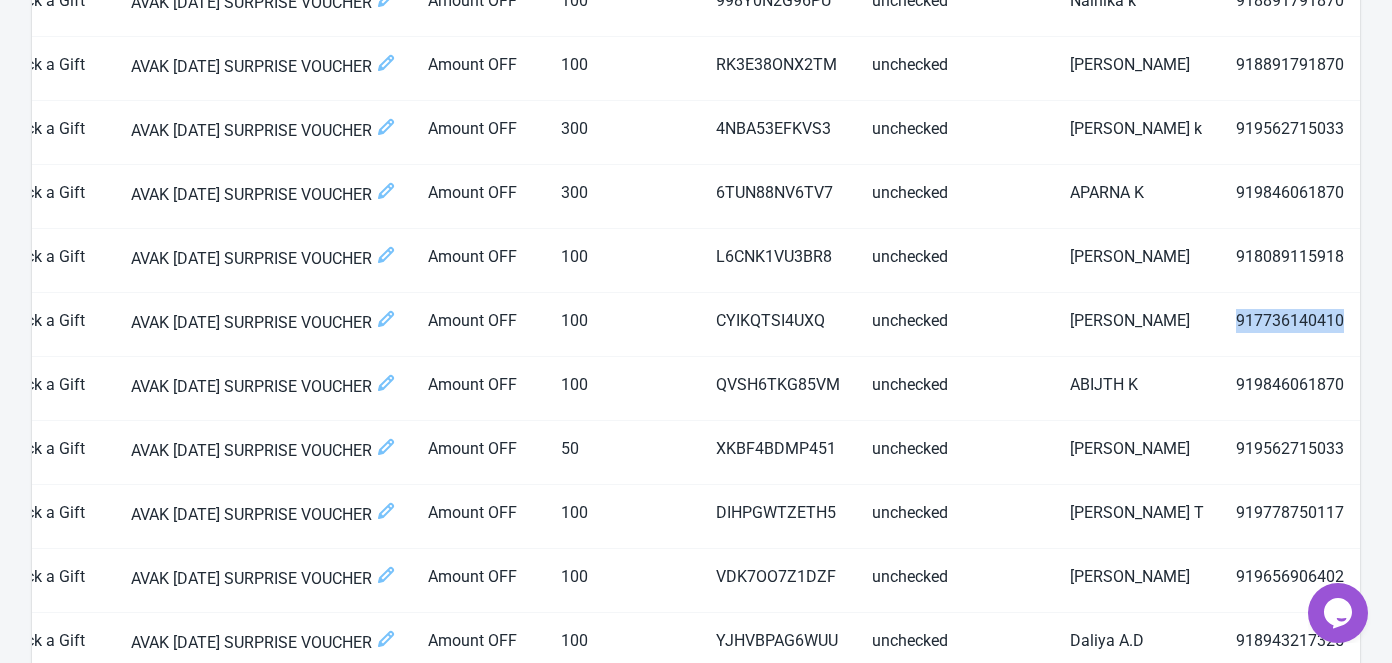 scroll, scrollTop: 0, scrollLeft: 641, axis: horizontal 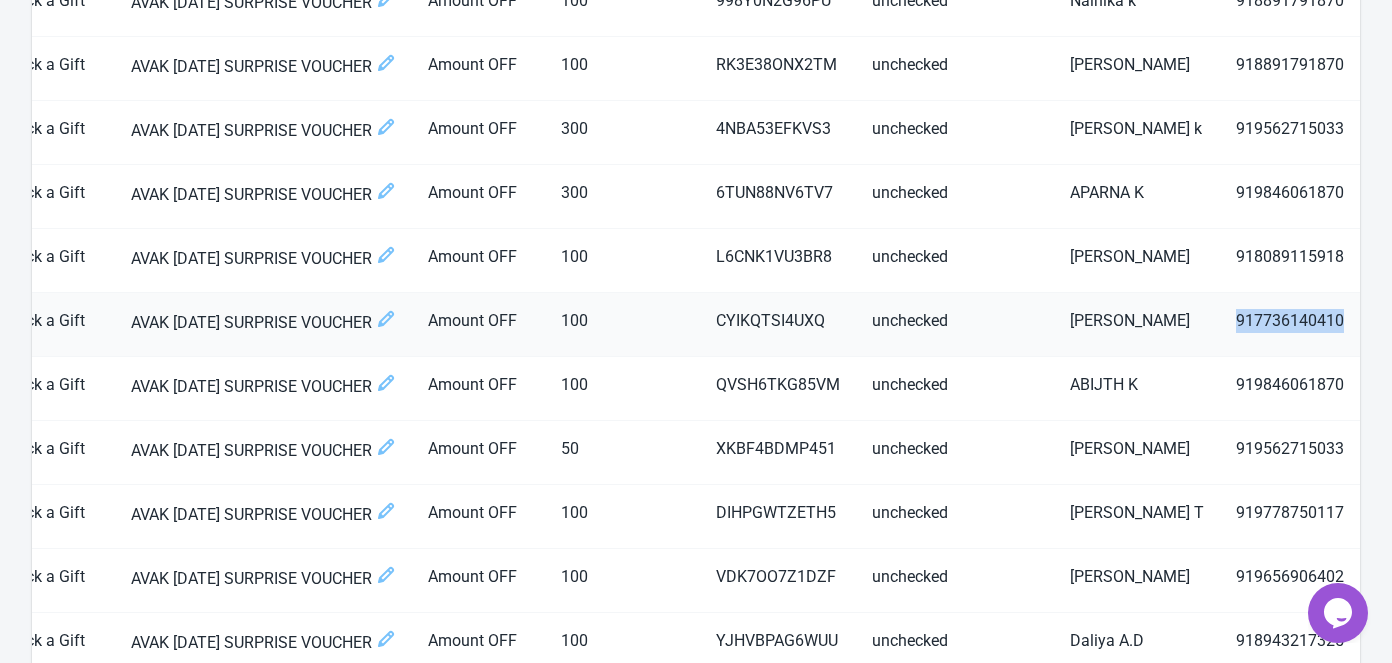 drag, startPoint x: 1238, startPoint y: 318, endPoint x: 1349, endPoint y: 318, distance: 111 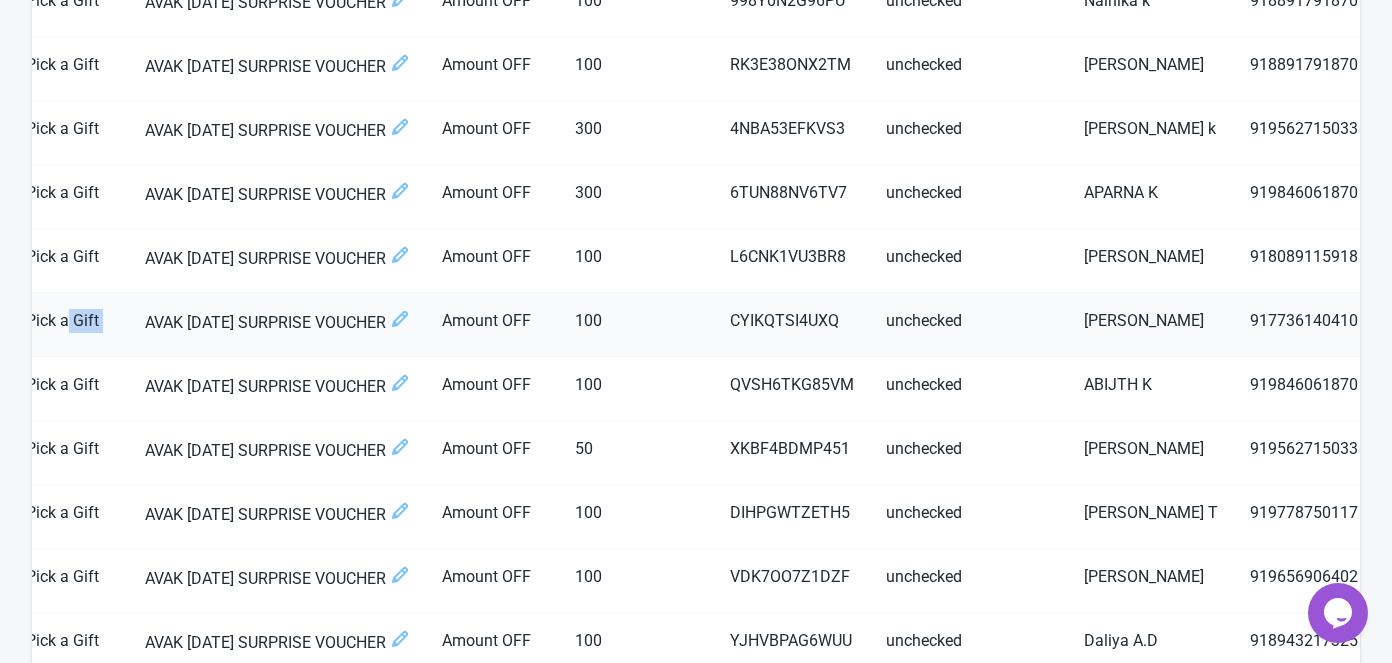 drag, startPoint x: 96, startPoint y: 319, endPoint x: 44, endPoint y: 311, distance: 52.611786 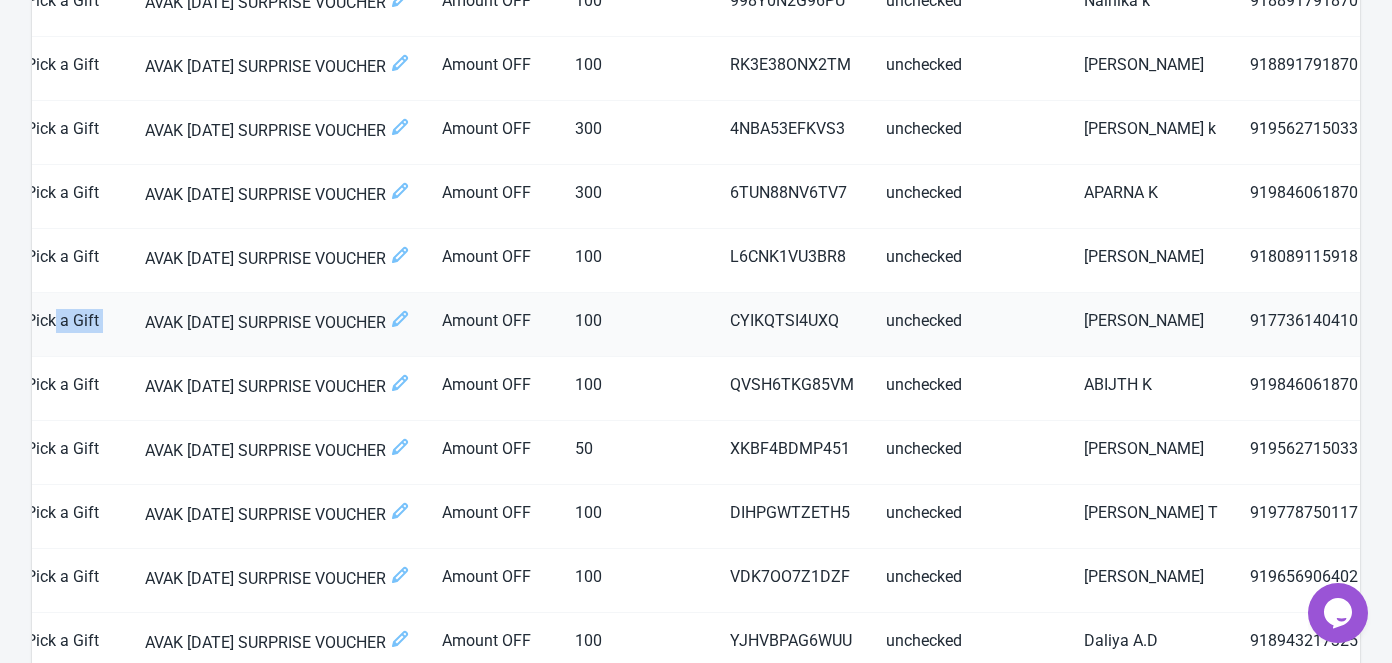 scroll, scrollTop: 0, scrollLeft: 606, axis: horizontal 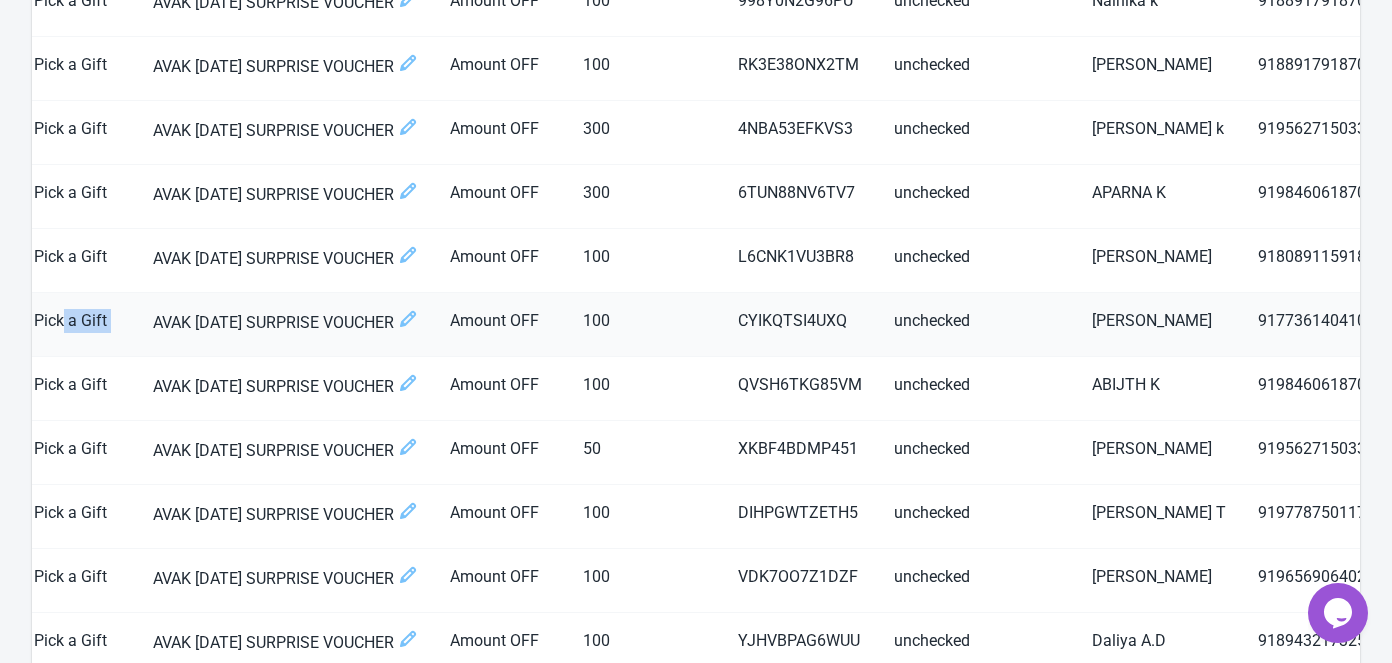 click on "Pick a Gift" at bounding box center [77, 325] 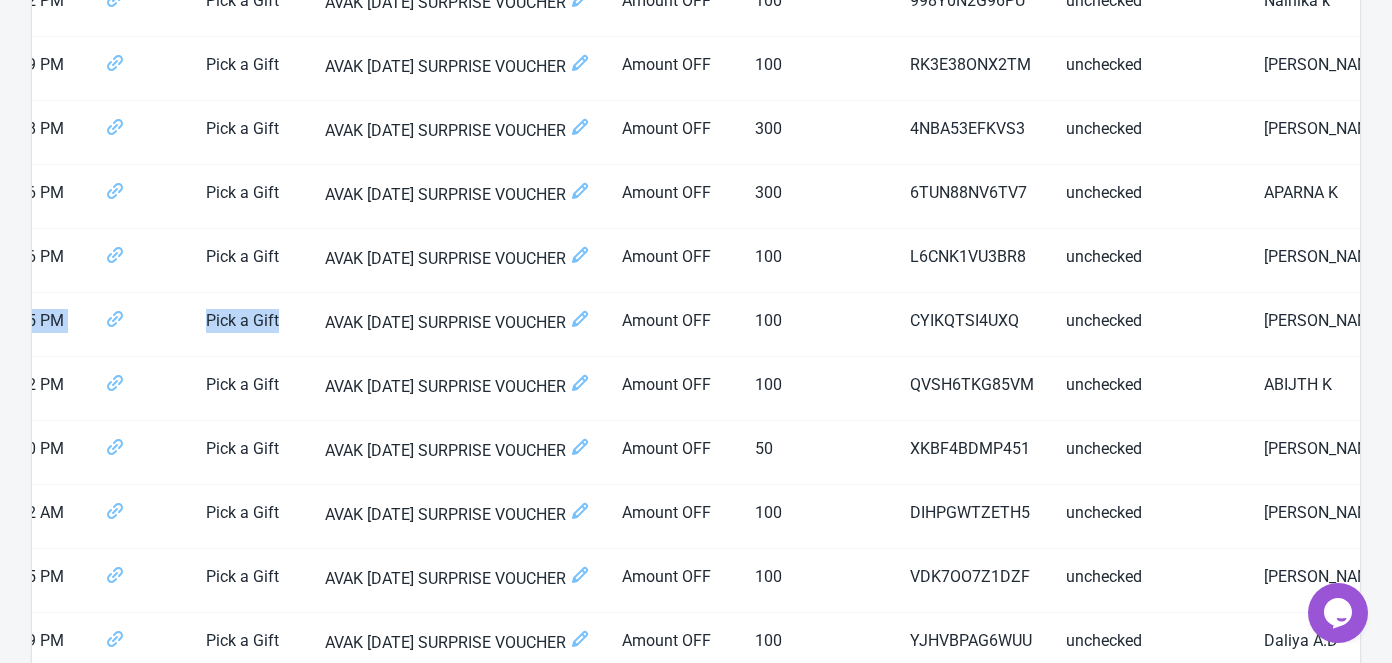 scroll, scrollTop: 0, scrollLeft: 0, axis: both 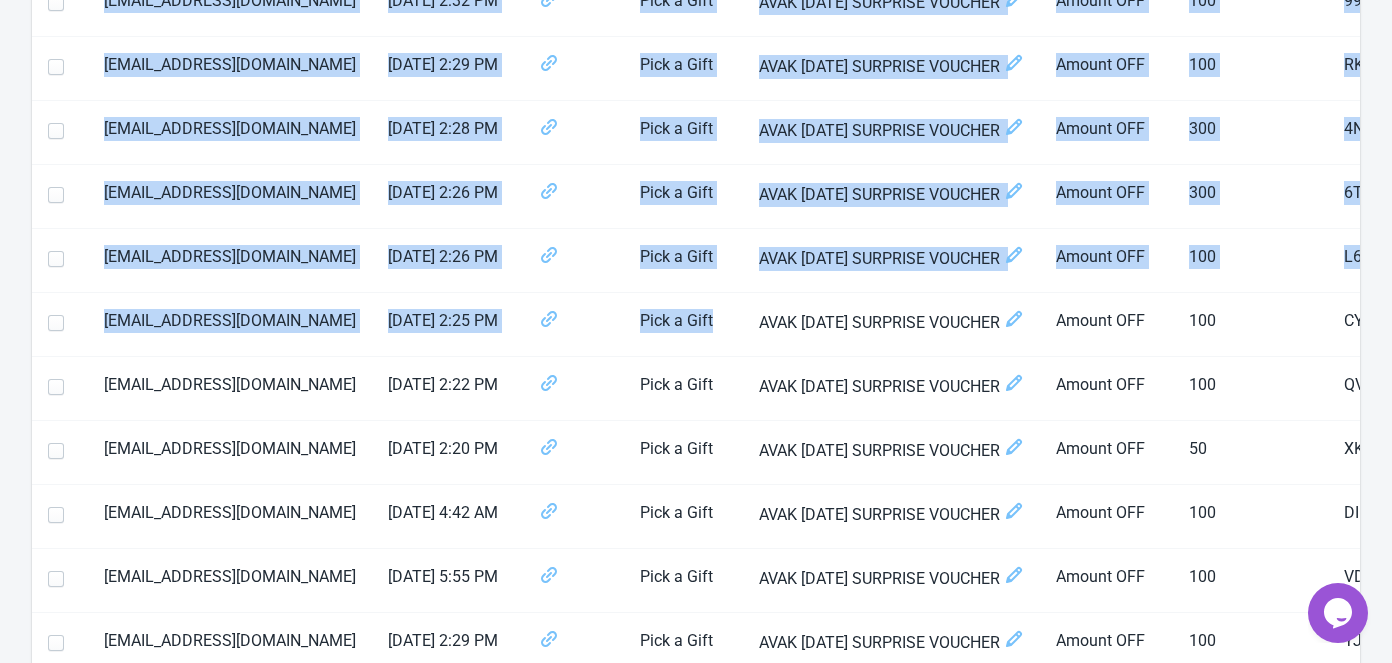 drag, startPoint x: 92, startPoint y: 319, endPoint x: -16, endPoint y: 313, distance: 108.16654 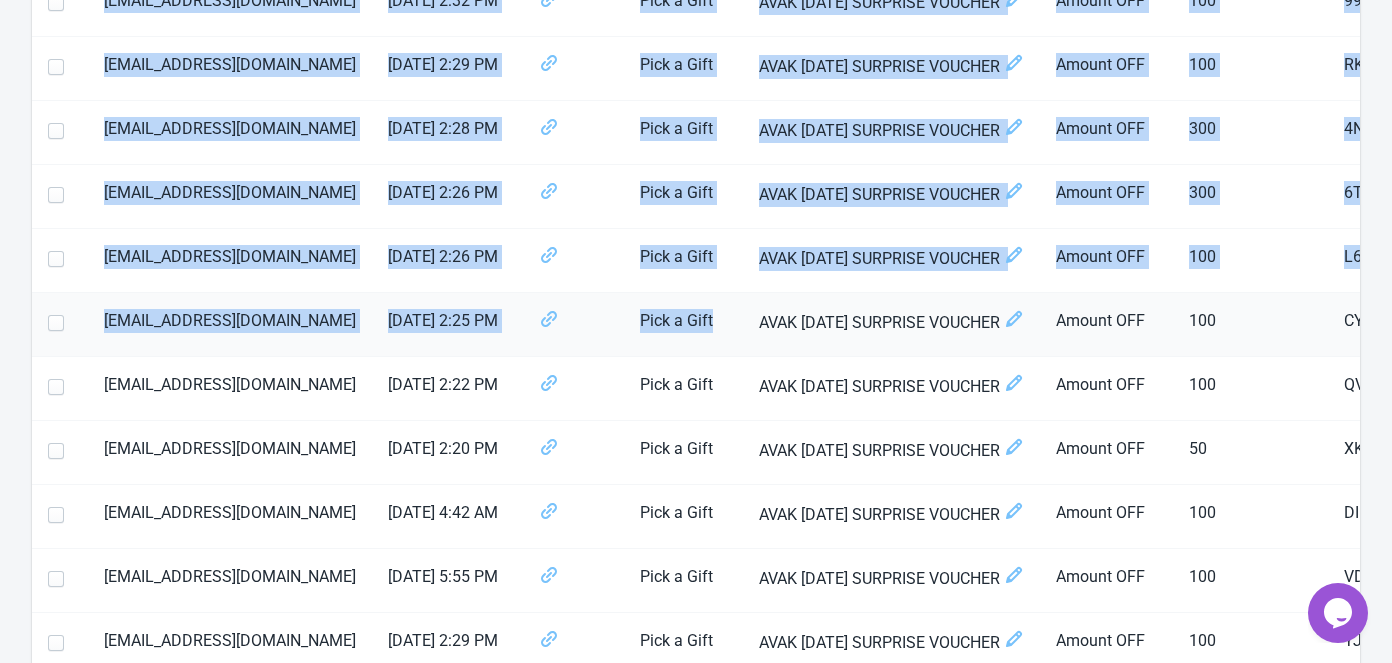 click on "[EMAIL_ADDRESS][DOMAIN_NAME]" at bounding box center [230, 325] 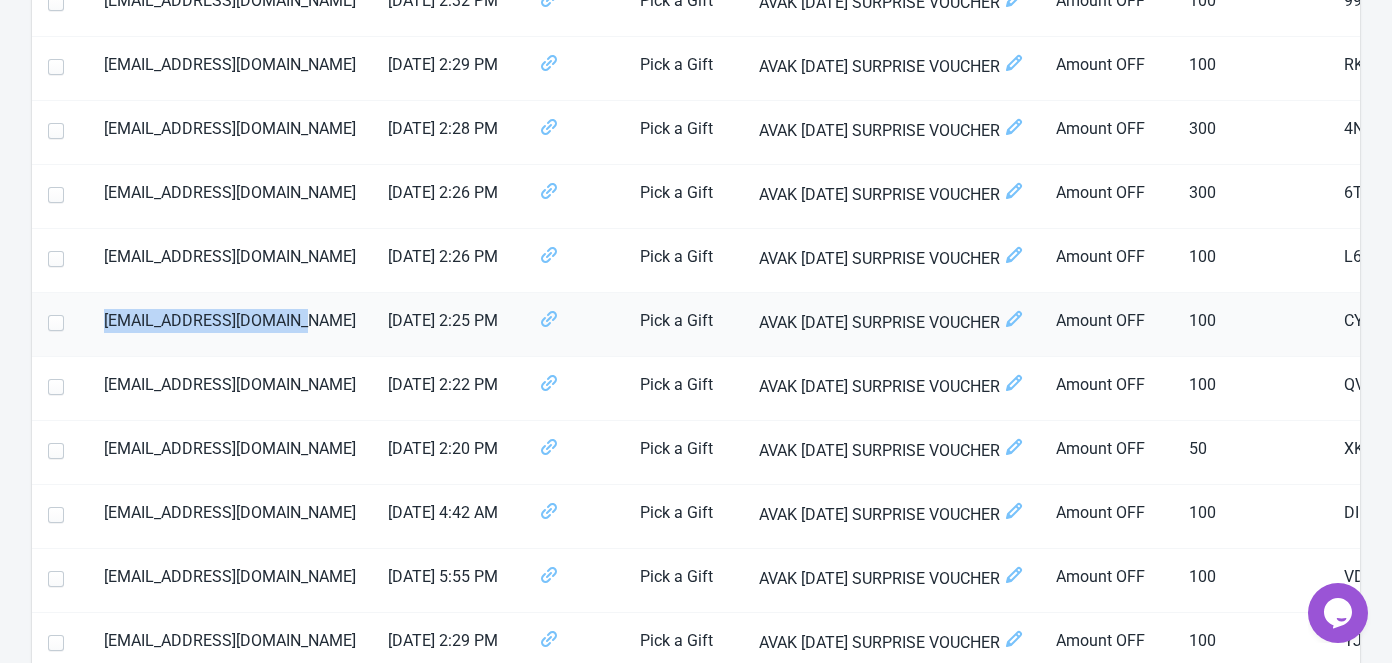 drag, startPoint x: 303, startPoint y: 314, endPoint x: 103, endPoint y: 317, distance: 200.02249 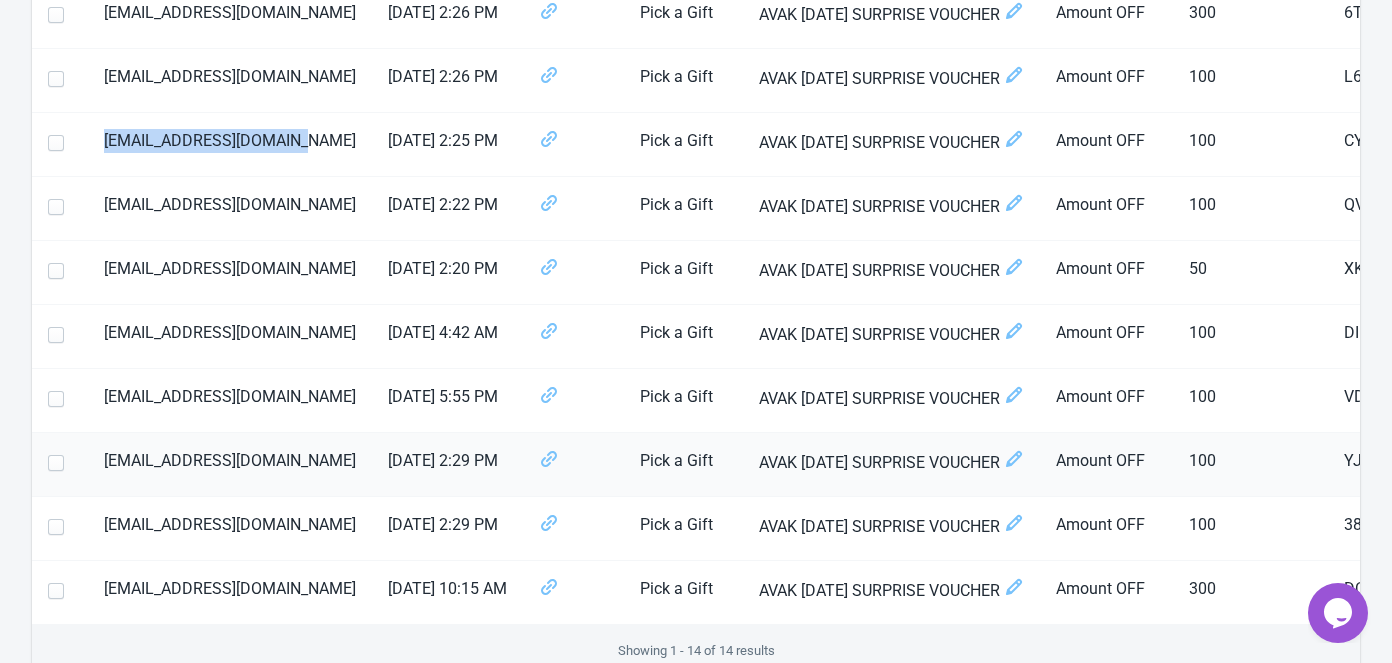 scroll, scrollTop: 644, scrollLeft: 0, axis: vertical 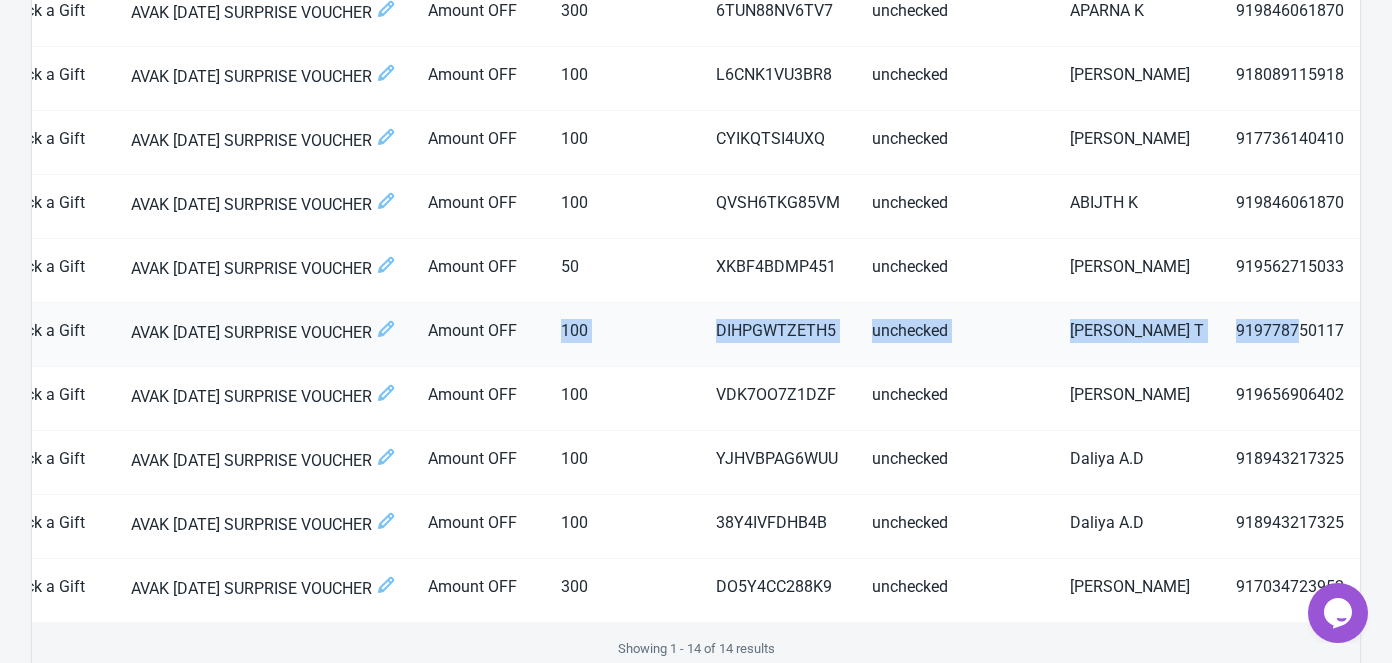 drag, startPoint x: 1186, startPoint y: 324, endPoint x: 1303, endPoint y: 330, distance: 117.15375 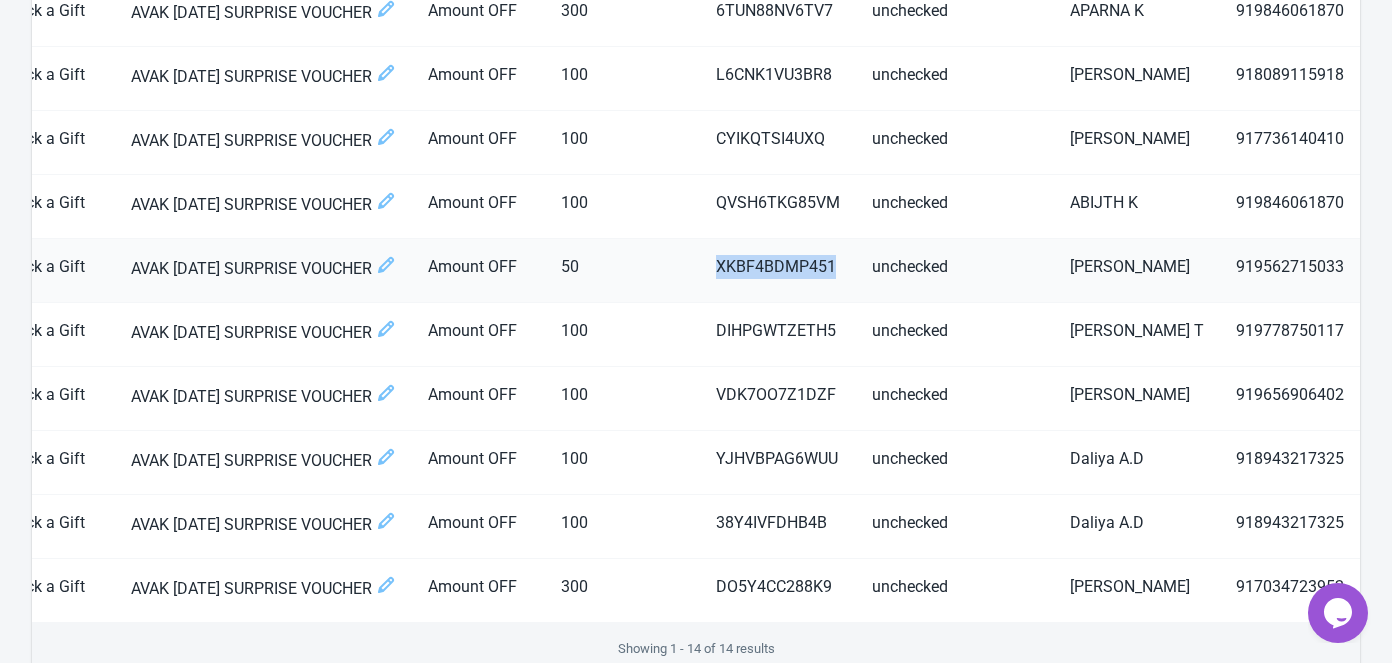 drag, startPoint x: 720, startPoint y: 260, endPoint x: 843, endPoint y: 258, distance: 123.01626 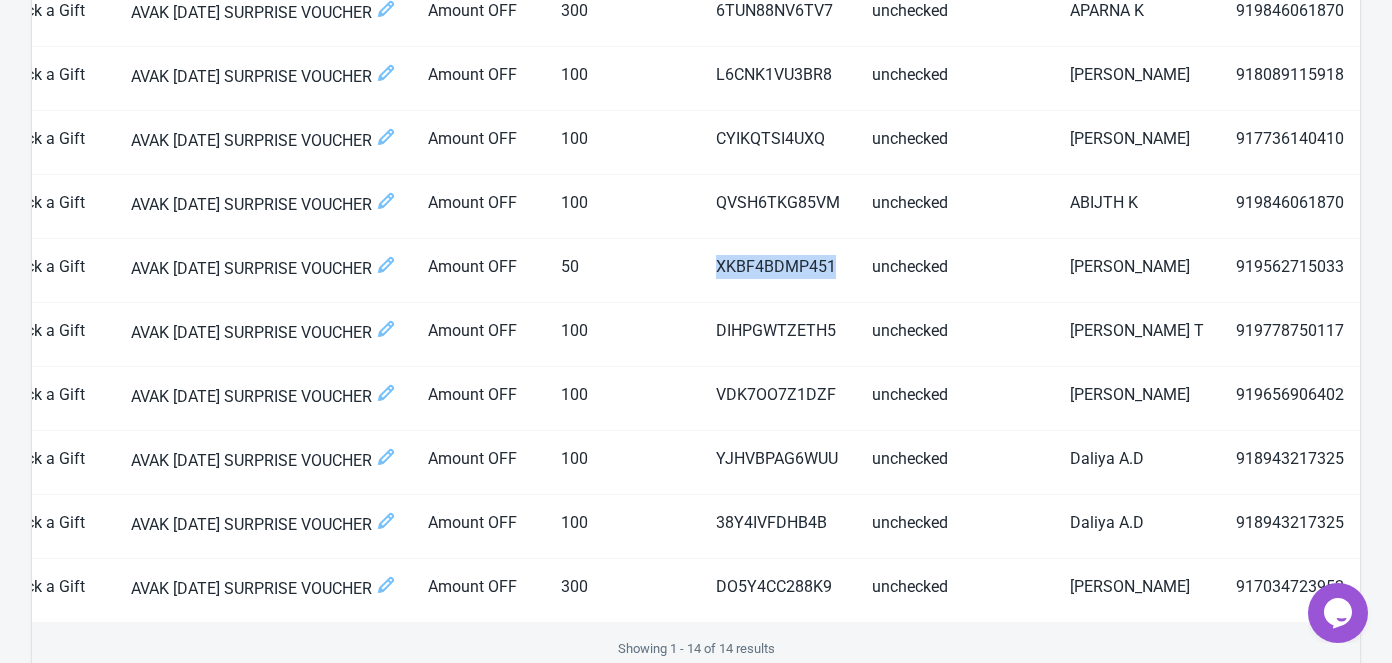 copy on "XKBF4BDMP451" 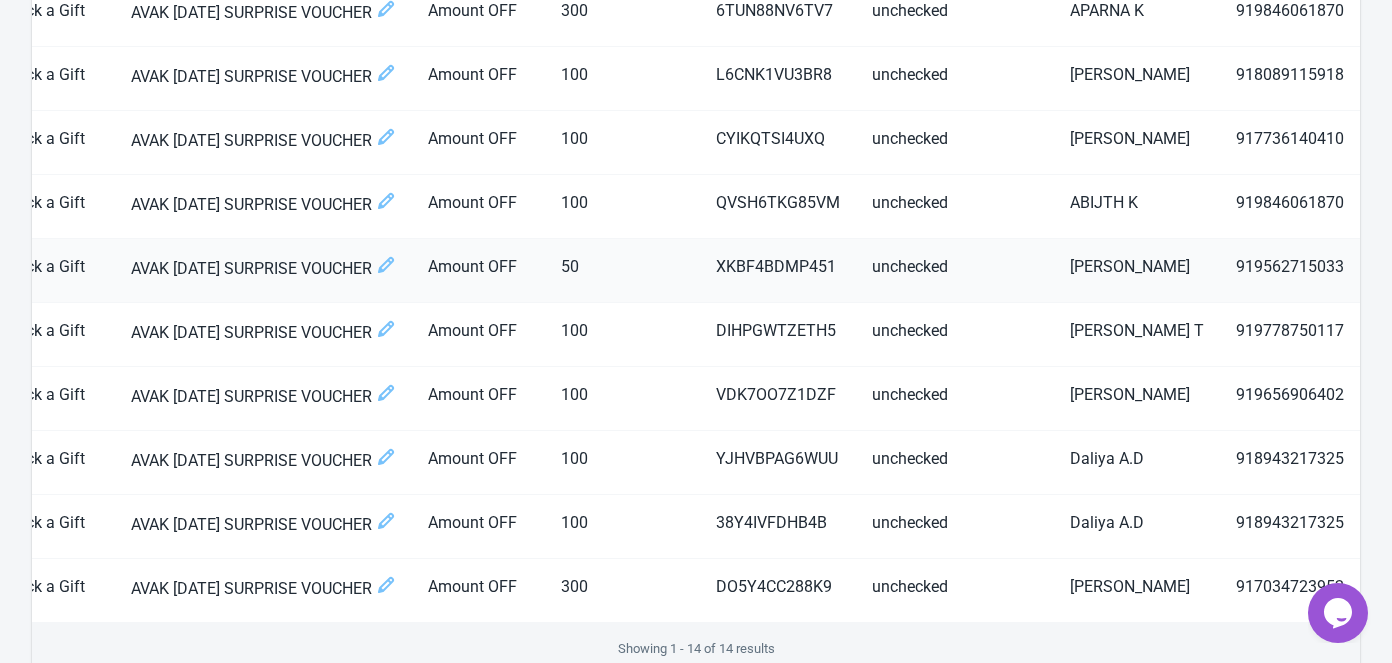 drag, startPoint x: 1240, startPoint y: 265, endPoint x: 1352, endPoint y: 264, distance: 112.00446 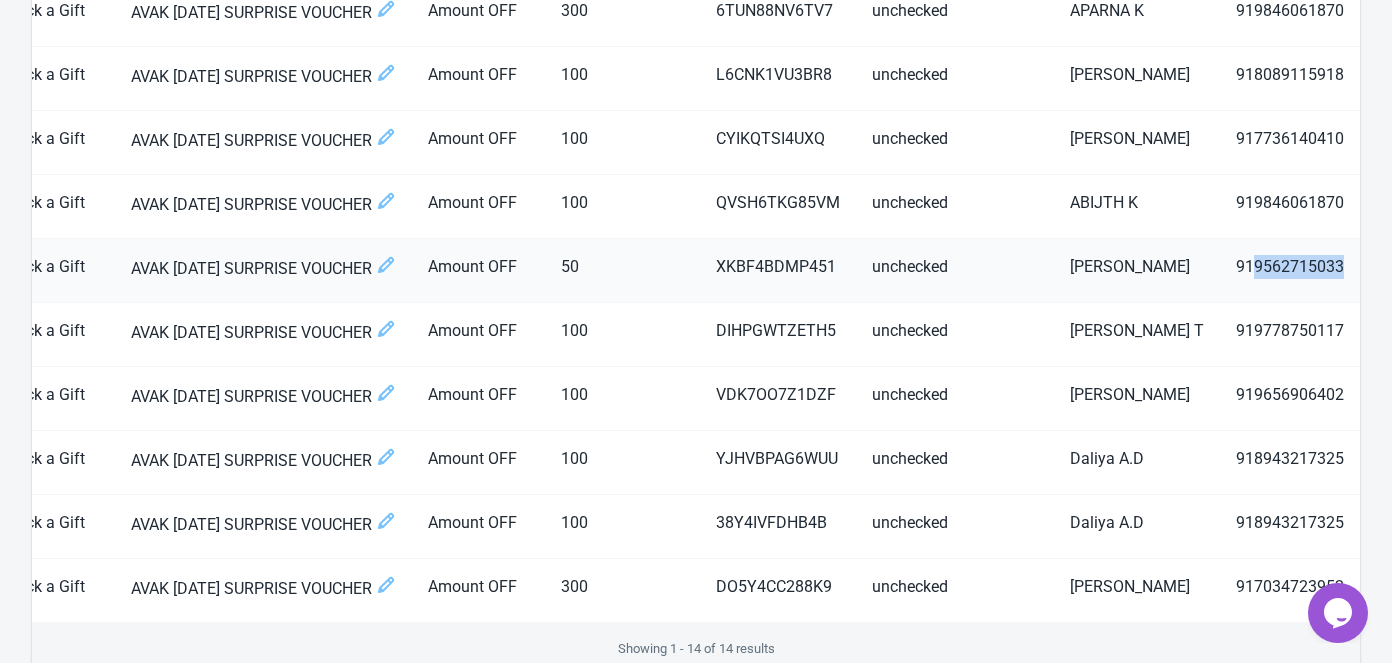 drag, startPoint x: 1344, startPoint y: 264, endPoint x: 1257, endPoint y: 263, distance: 87.005745 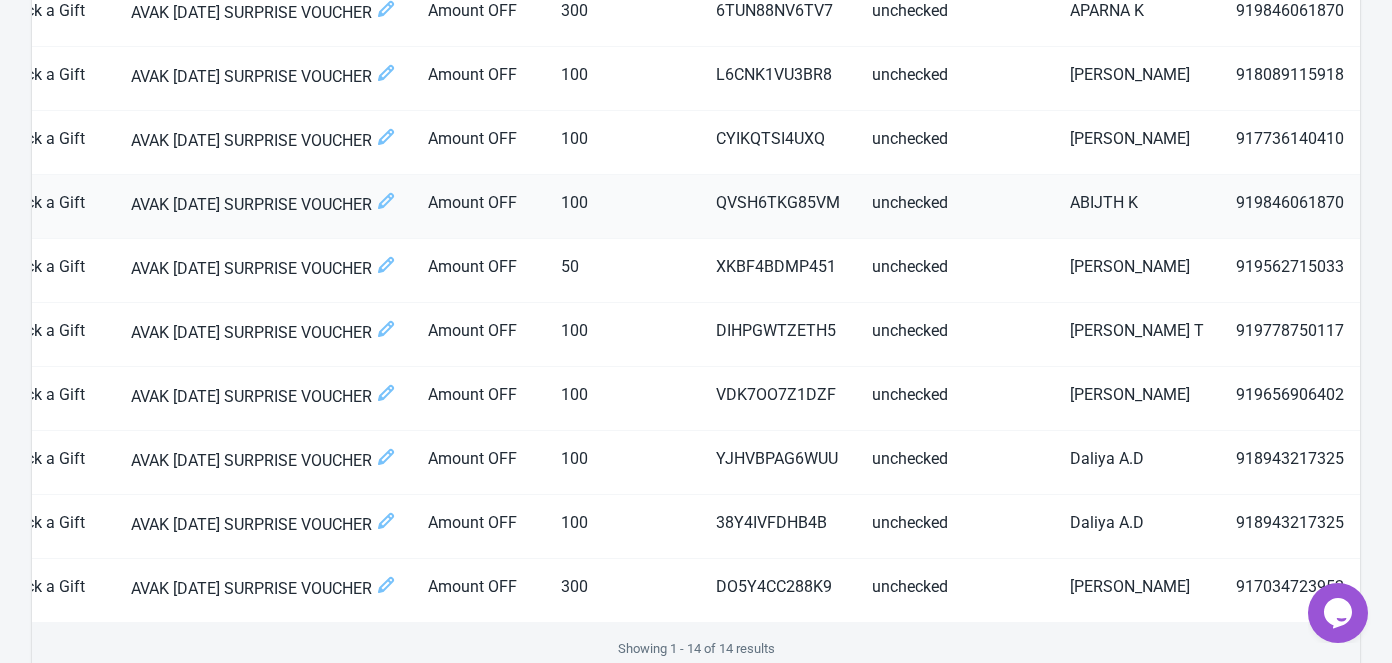 click on "QVSH6TKG85VM" at bounding box center (778, 207) 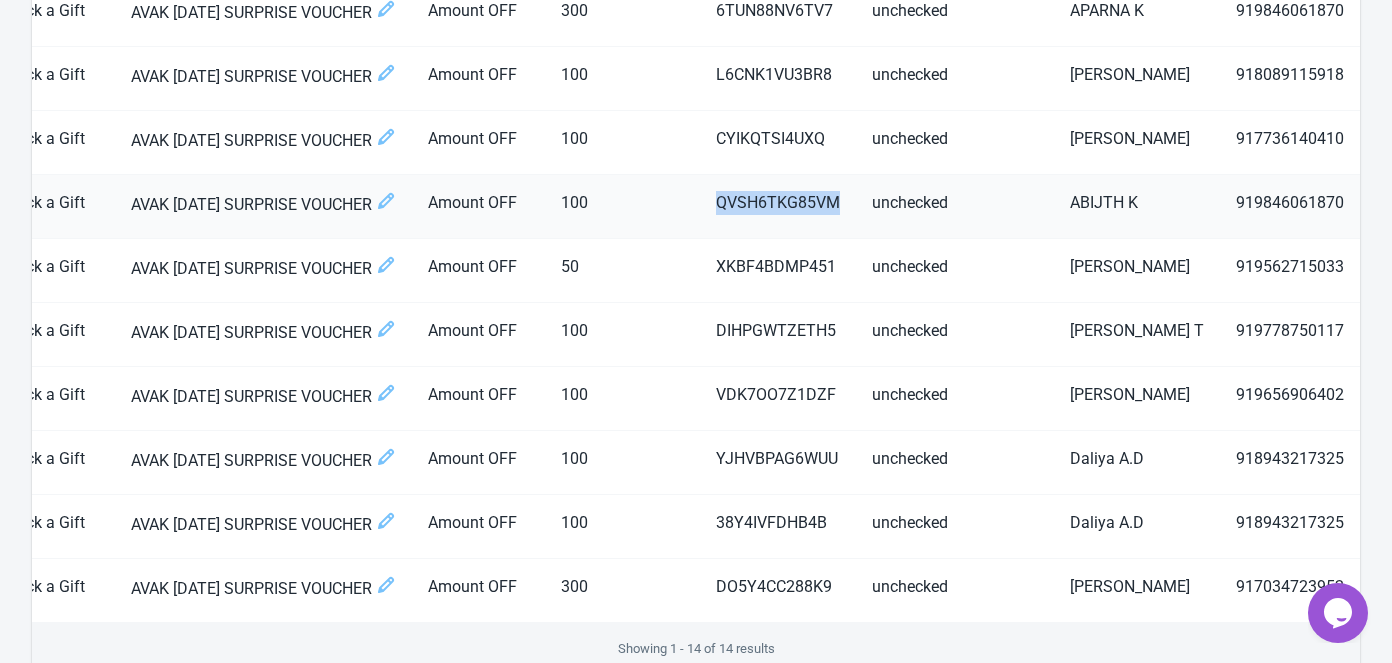 drag, startPoint x: 840, startPoint y: 203, endPoint x: 717, endPoint y: 213, distance: 123.40584 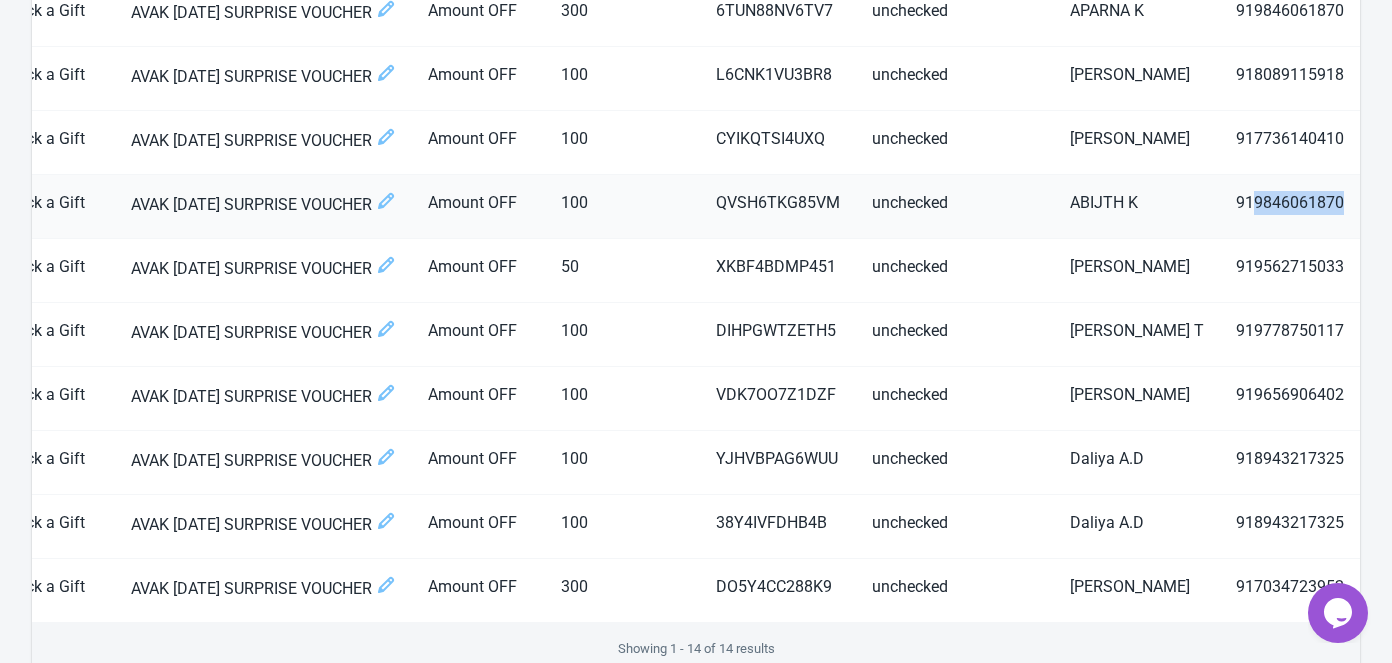 drag, startPoint x: 1254, startPoint y: 206, endPoint x: 1343, endPoint y: 203, distance: 89.050545 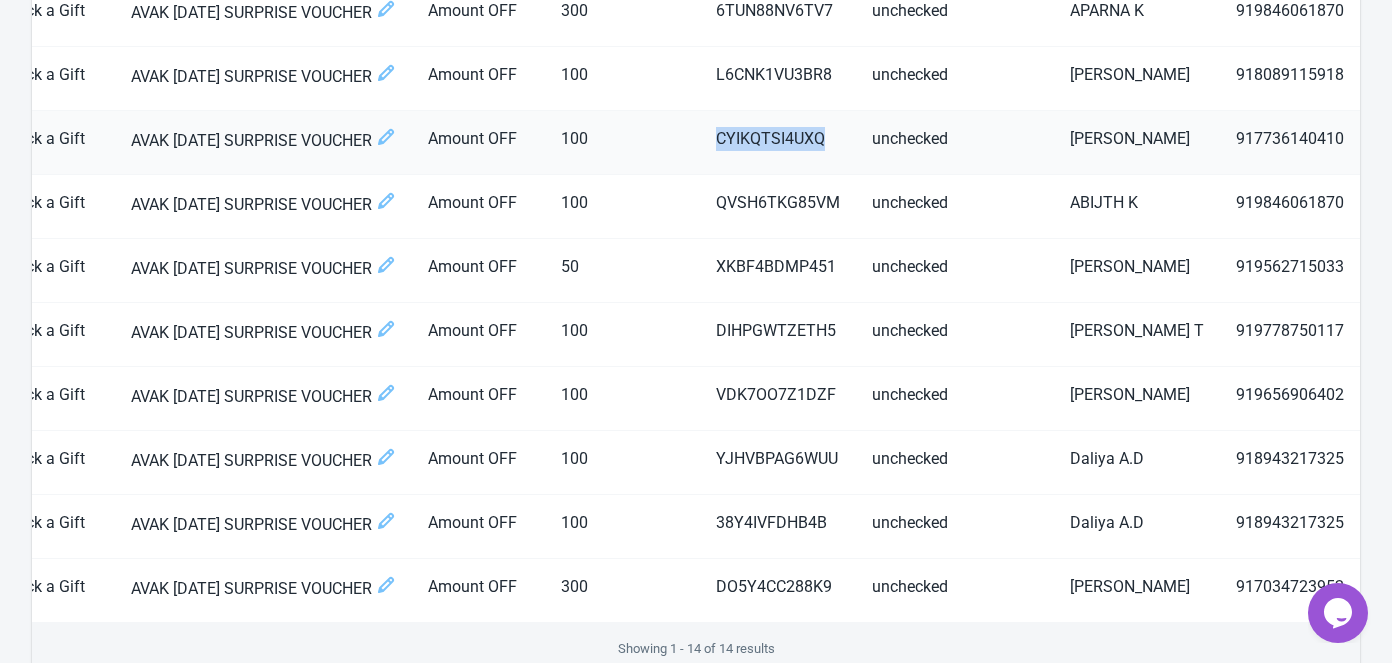 drag, startPoint x: 825, startPoint y: 136, endPoint x: 722, endPoint y: 136, distance: 103 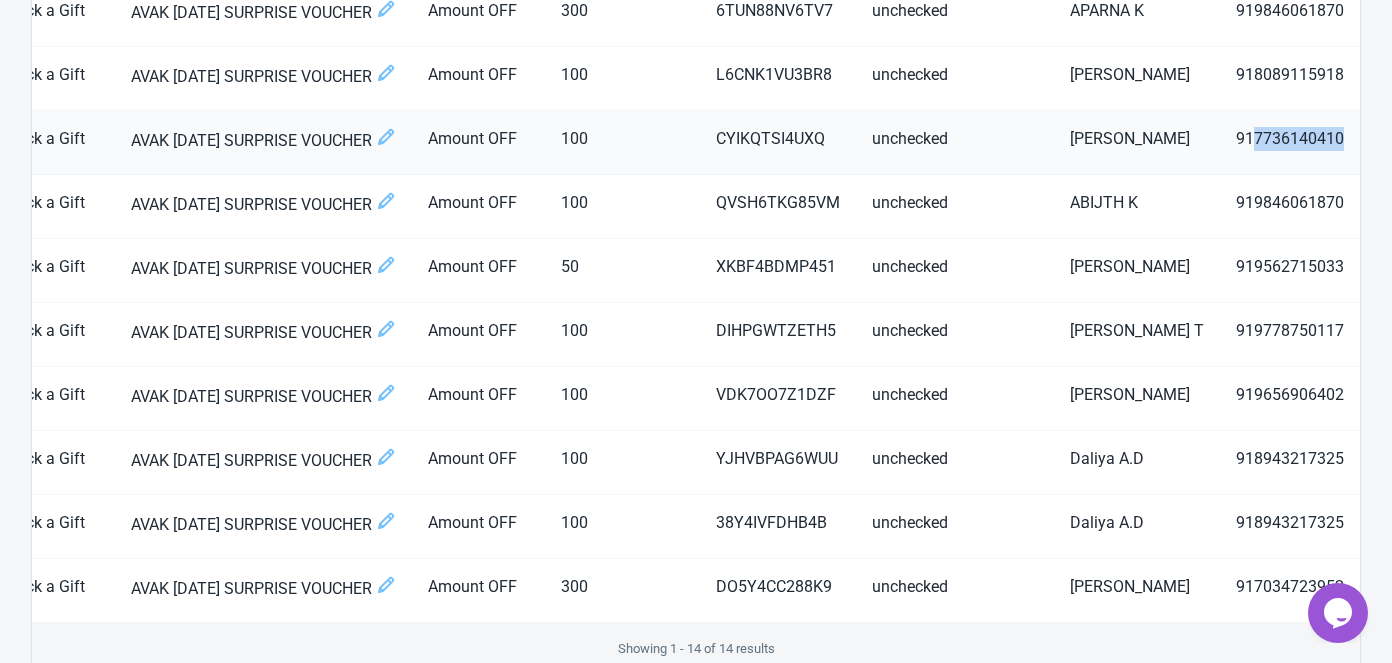 drag, startPoint x: 1255, startPoint y: 135, endPoint x: 1347, endPoint y: 133, distance: 92.021736 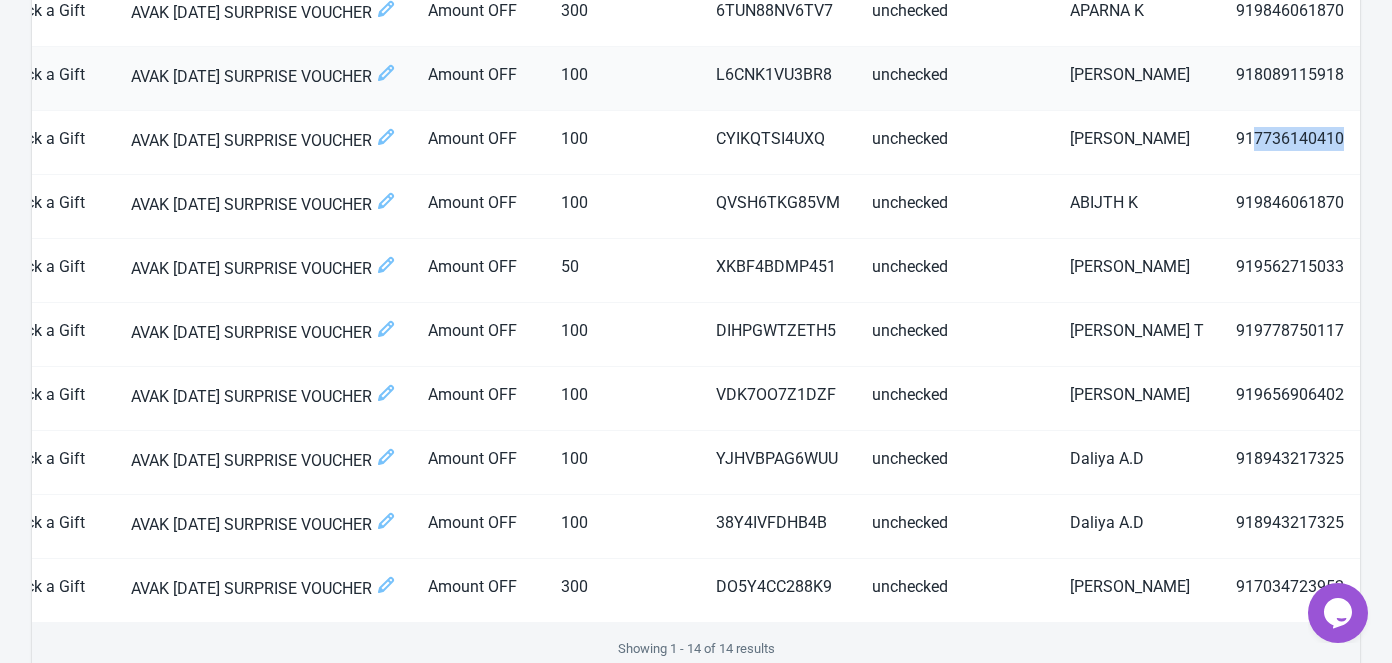 scroll, scrollTop: 0, scrollLeft: 640, axis: horizontal 